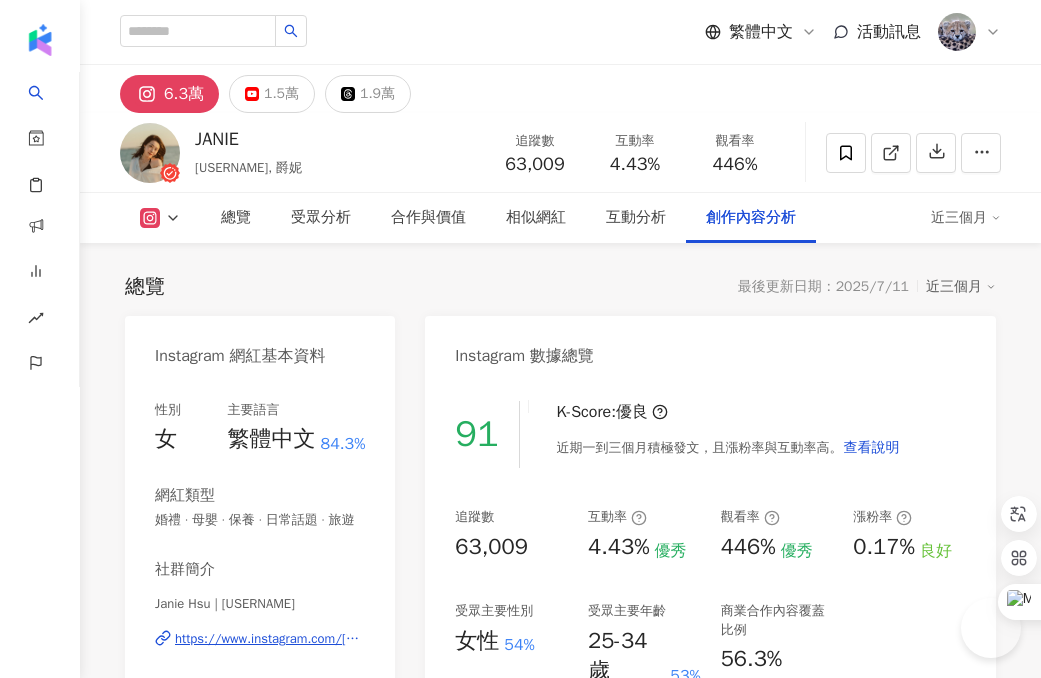 scroll, scrollTop: 6609, scrollLeft: 0, axis: vertical 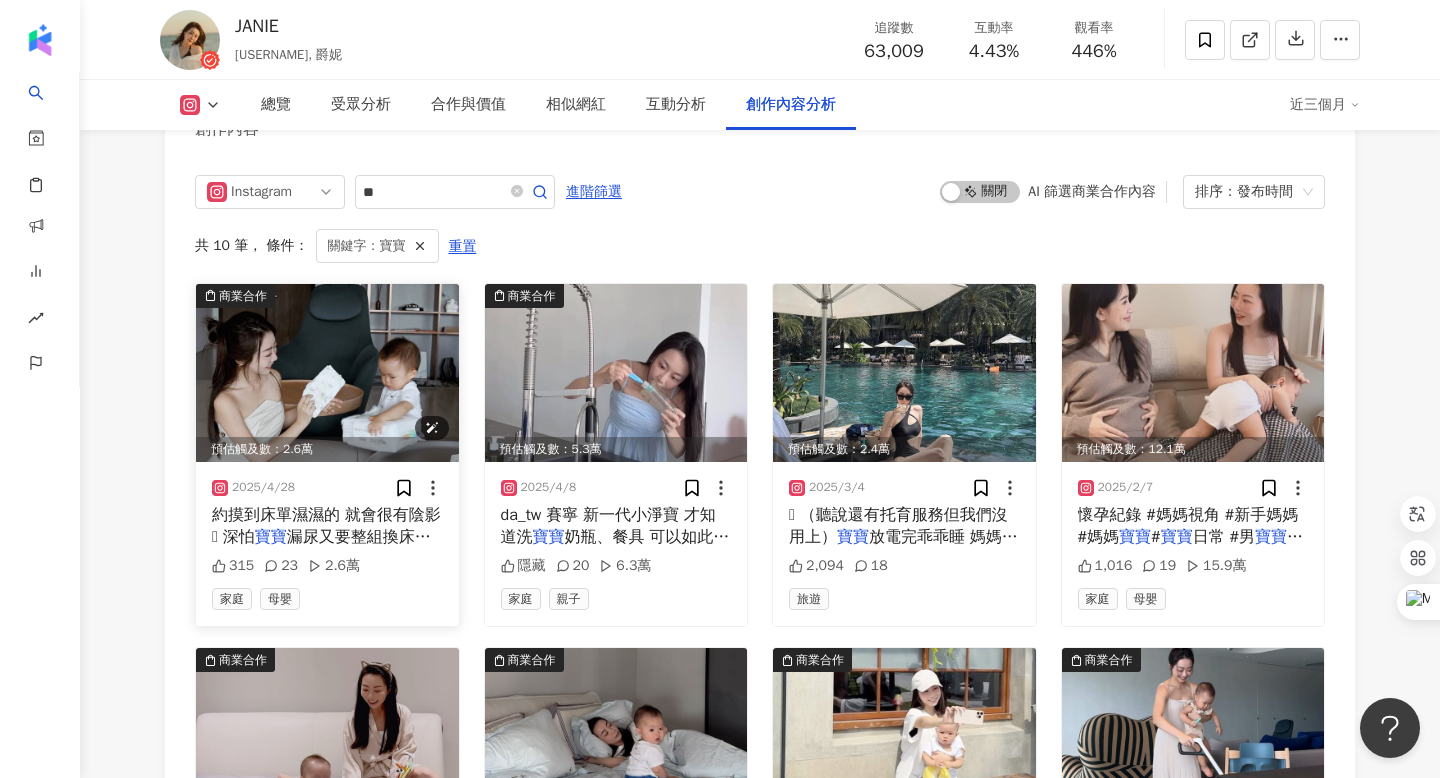 click at bounding box center [327, 373] 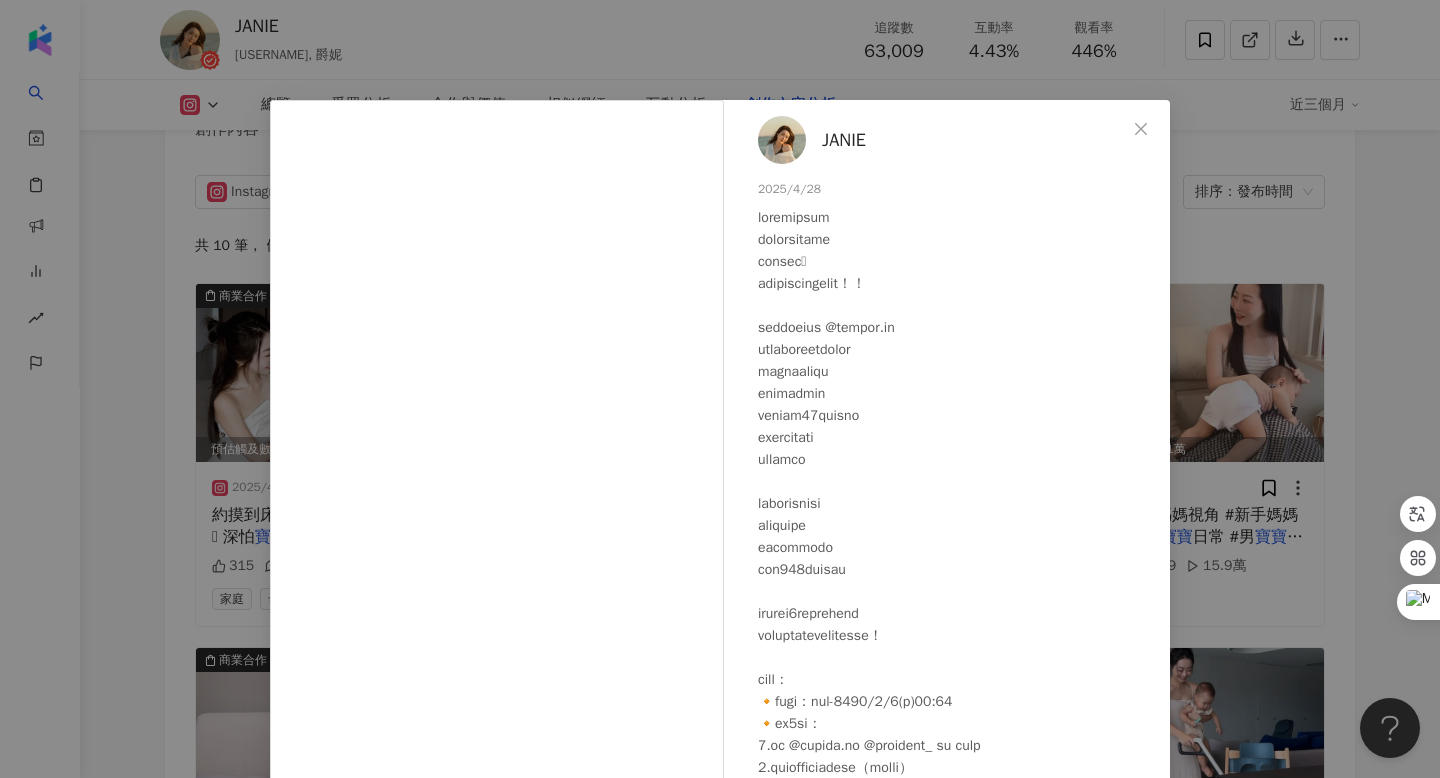 scroll, scrollTop: 169, scrollLeft: 0, axis: vertical 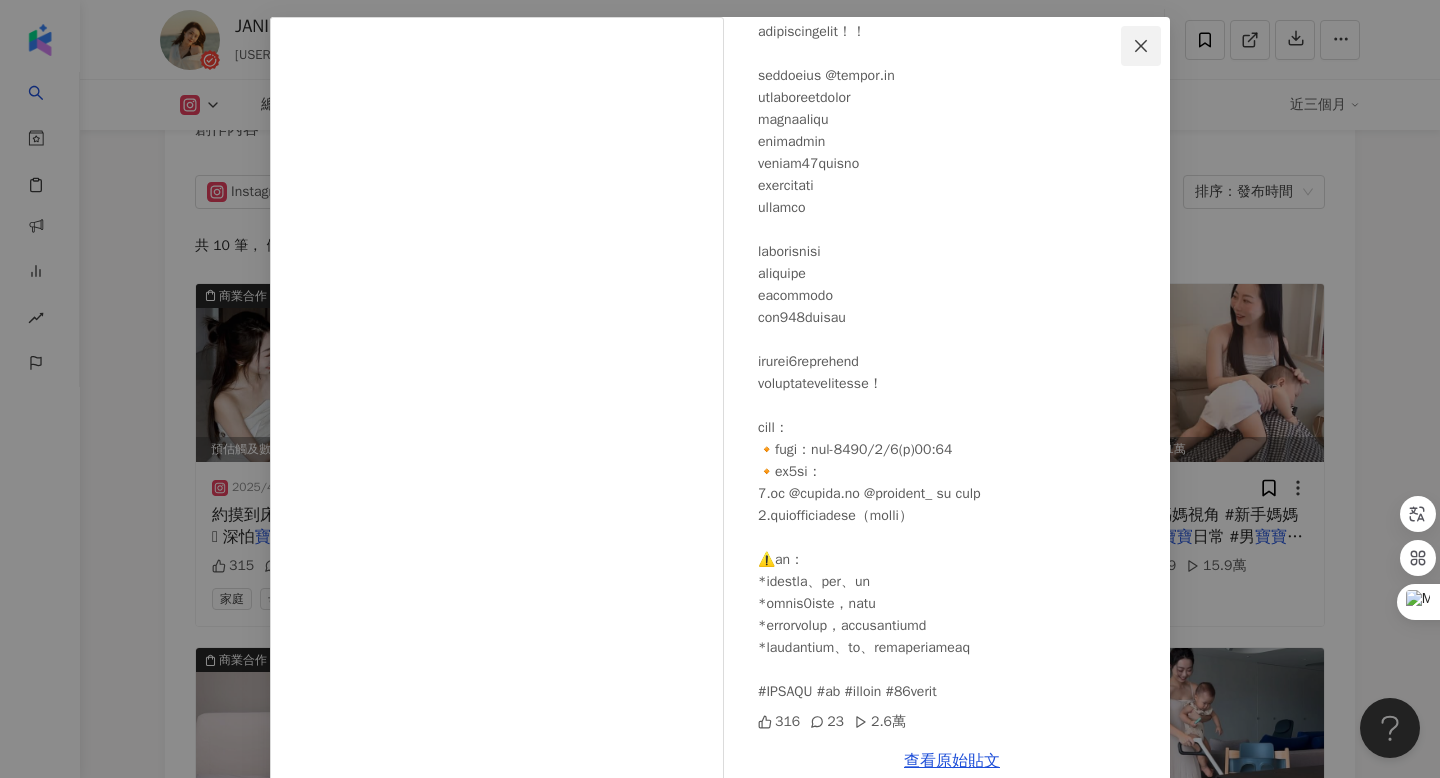 click 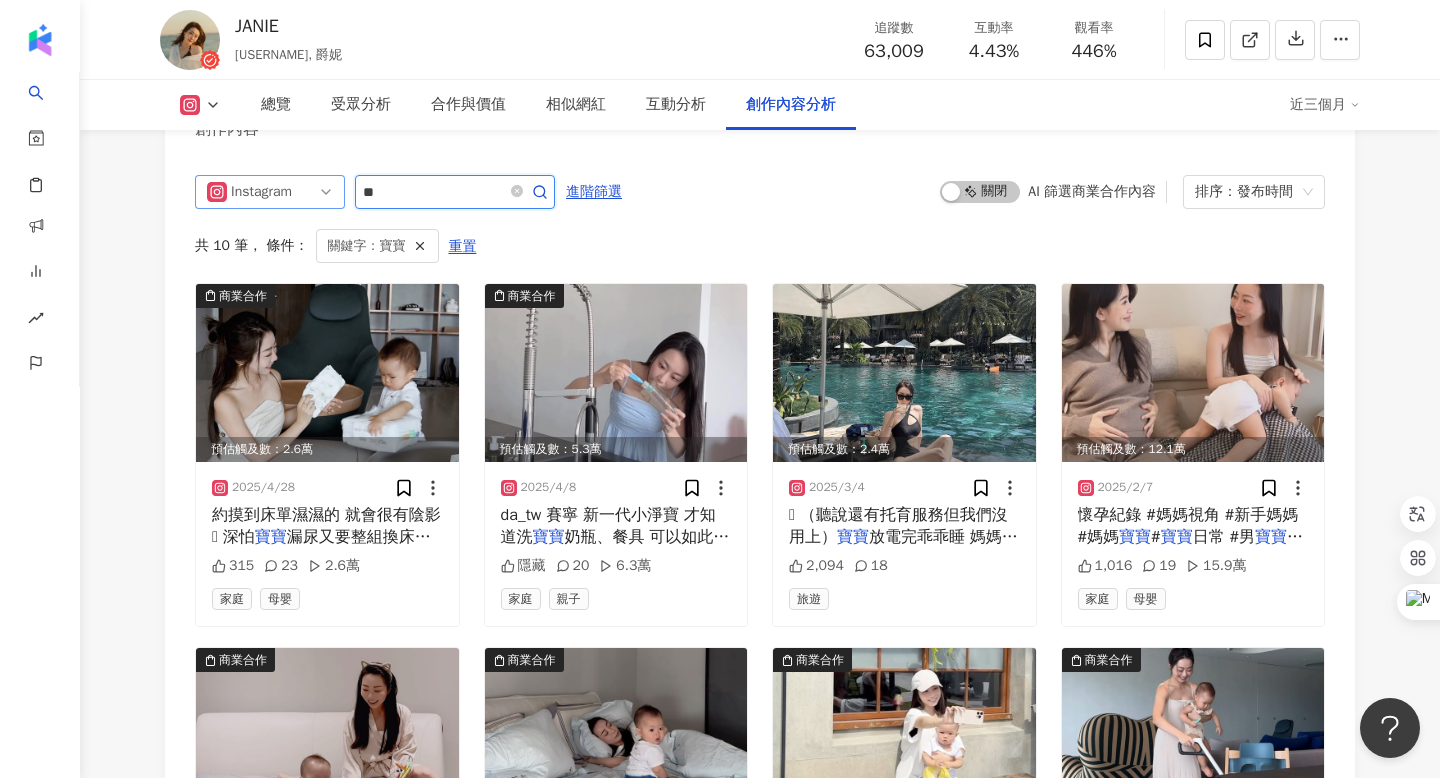 drag, startPoint x: 440, startPoint y: 184, endPoint x: 295, endPoint y: 184, distance: 145 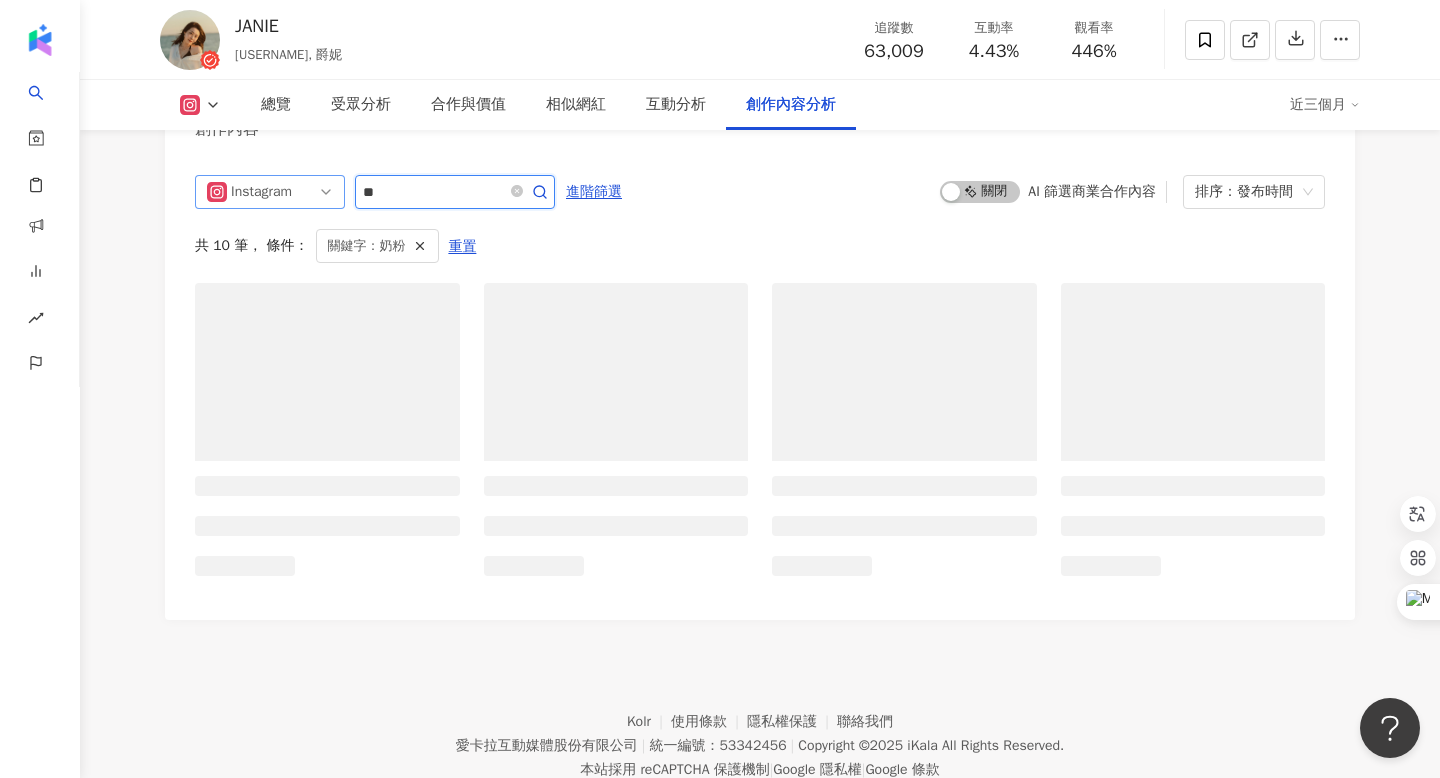 scroll, scrollTop: 6131, scrollLeft: 0, axis: vertical 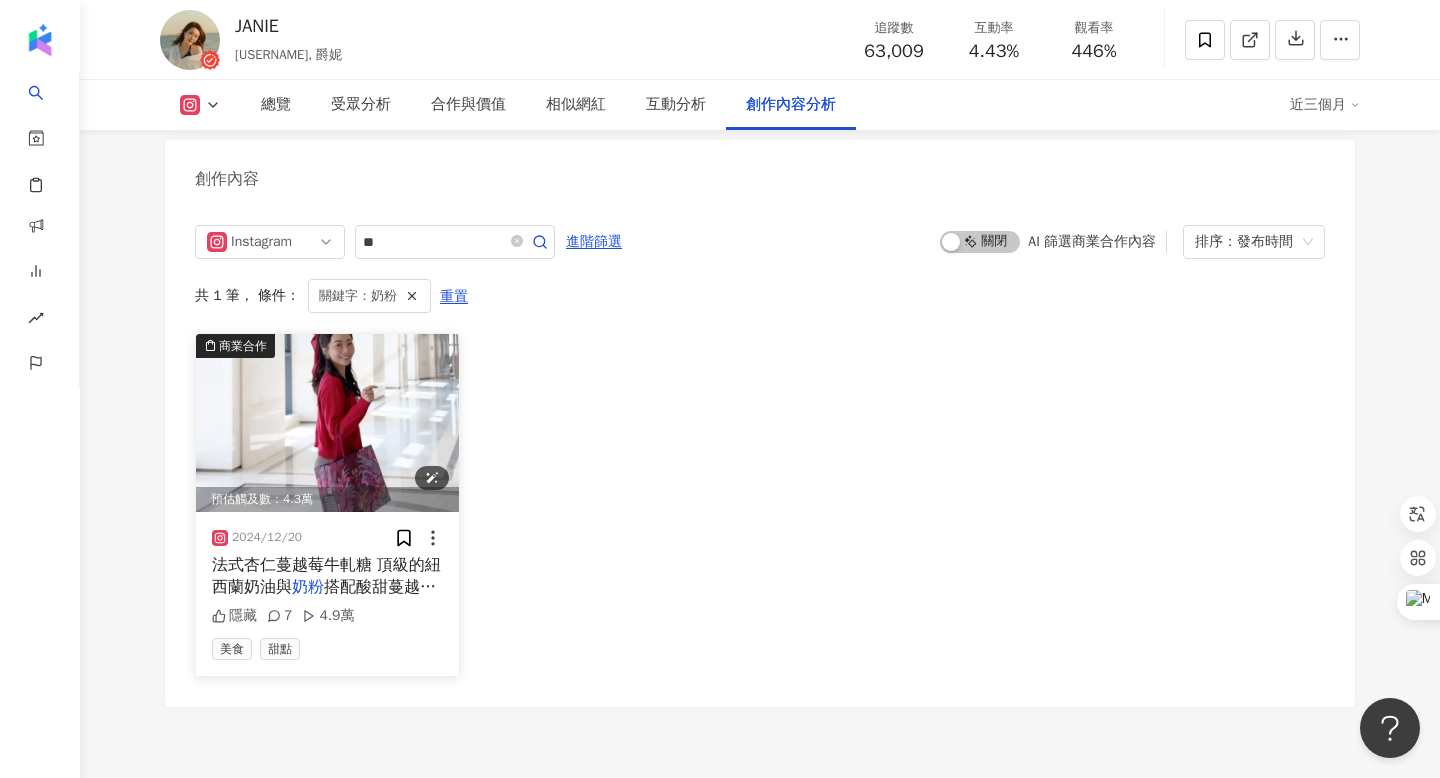 click at bounding box center (327, 423) 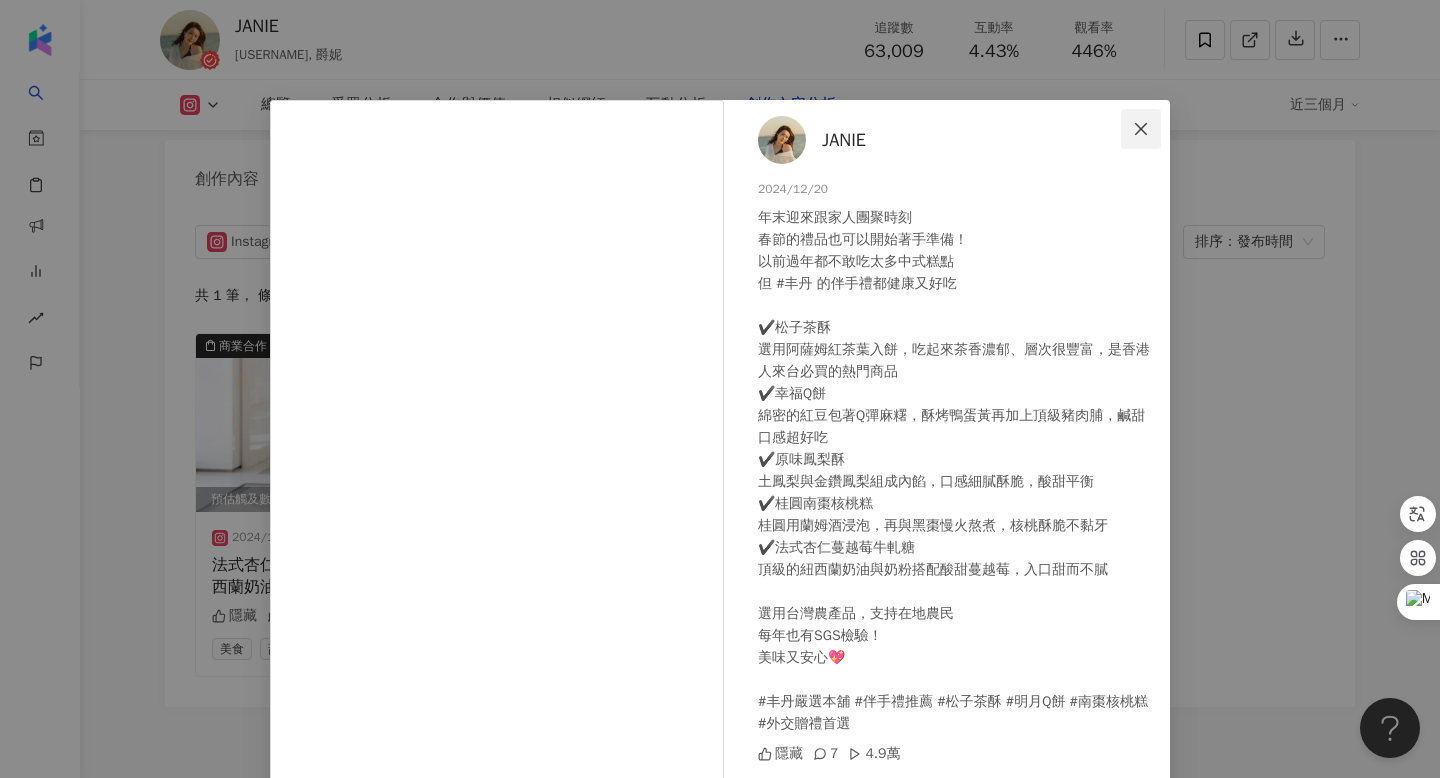click 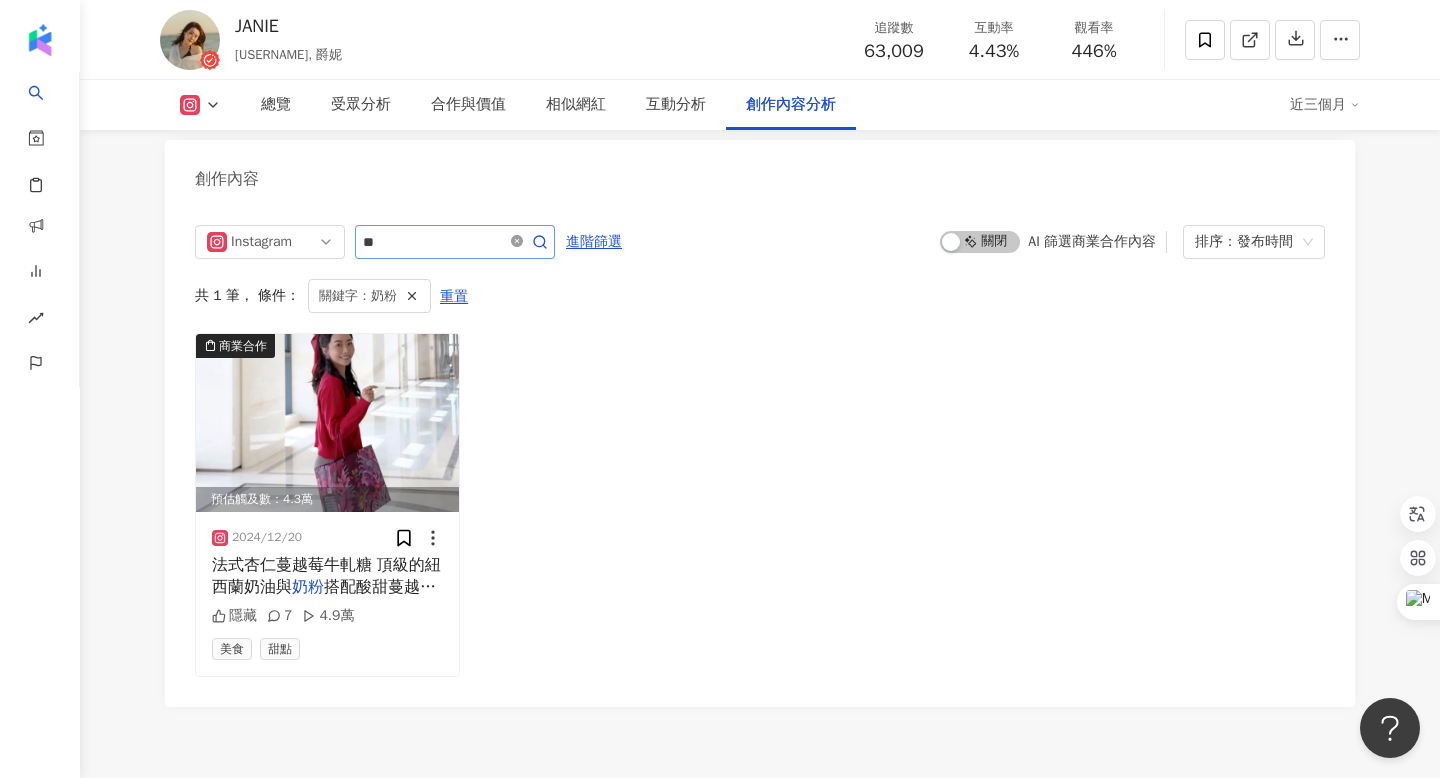 click 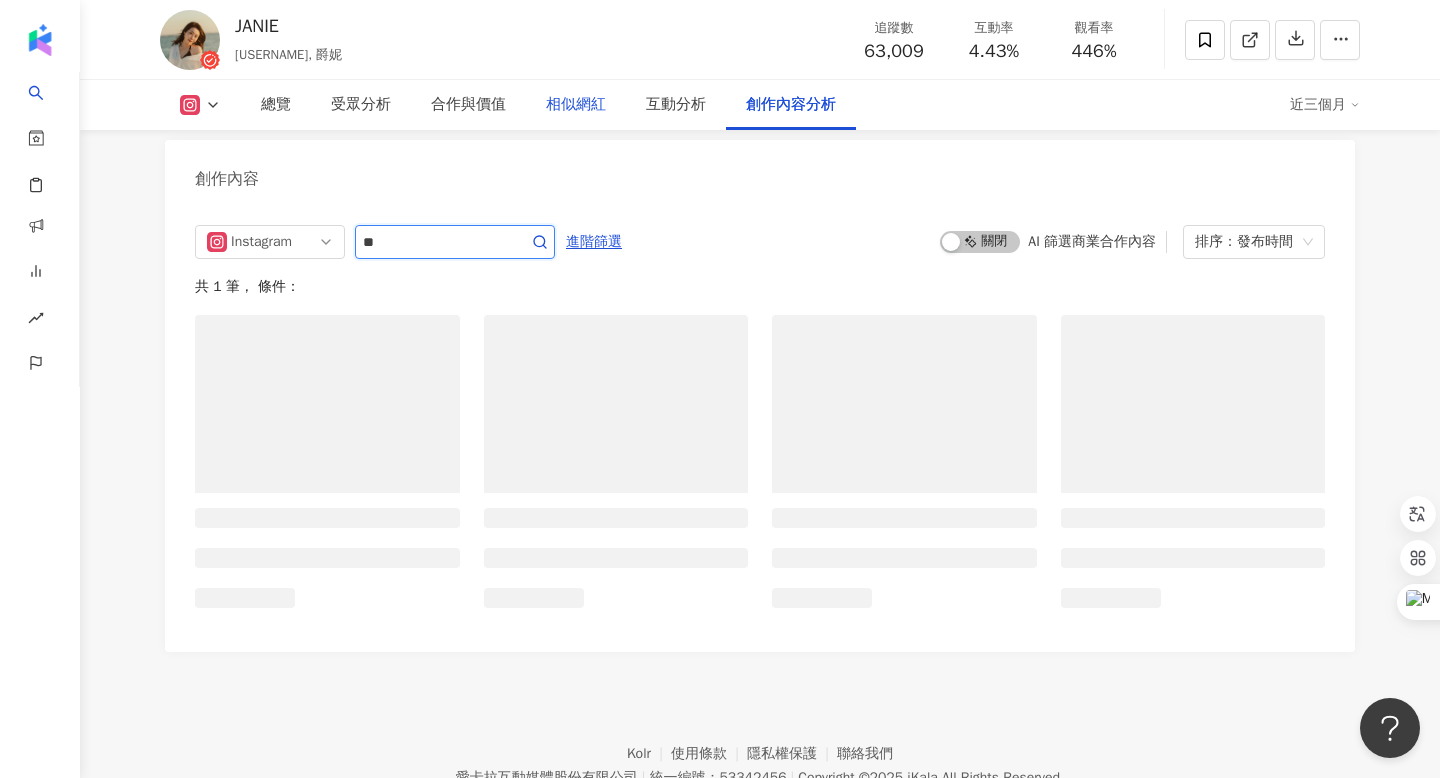 type 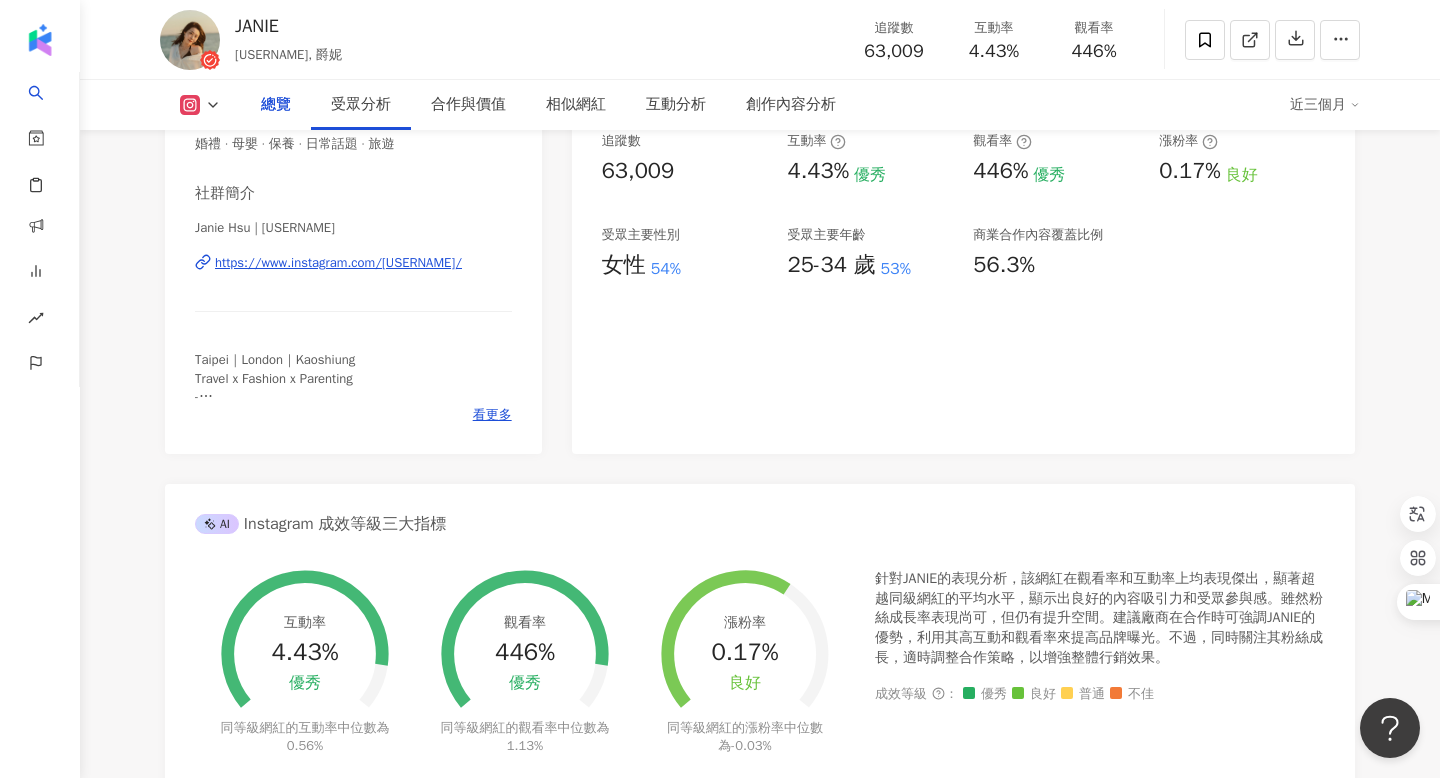 scroll, scrollTop: 0, scrollLeft: 0, axis: both 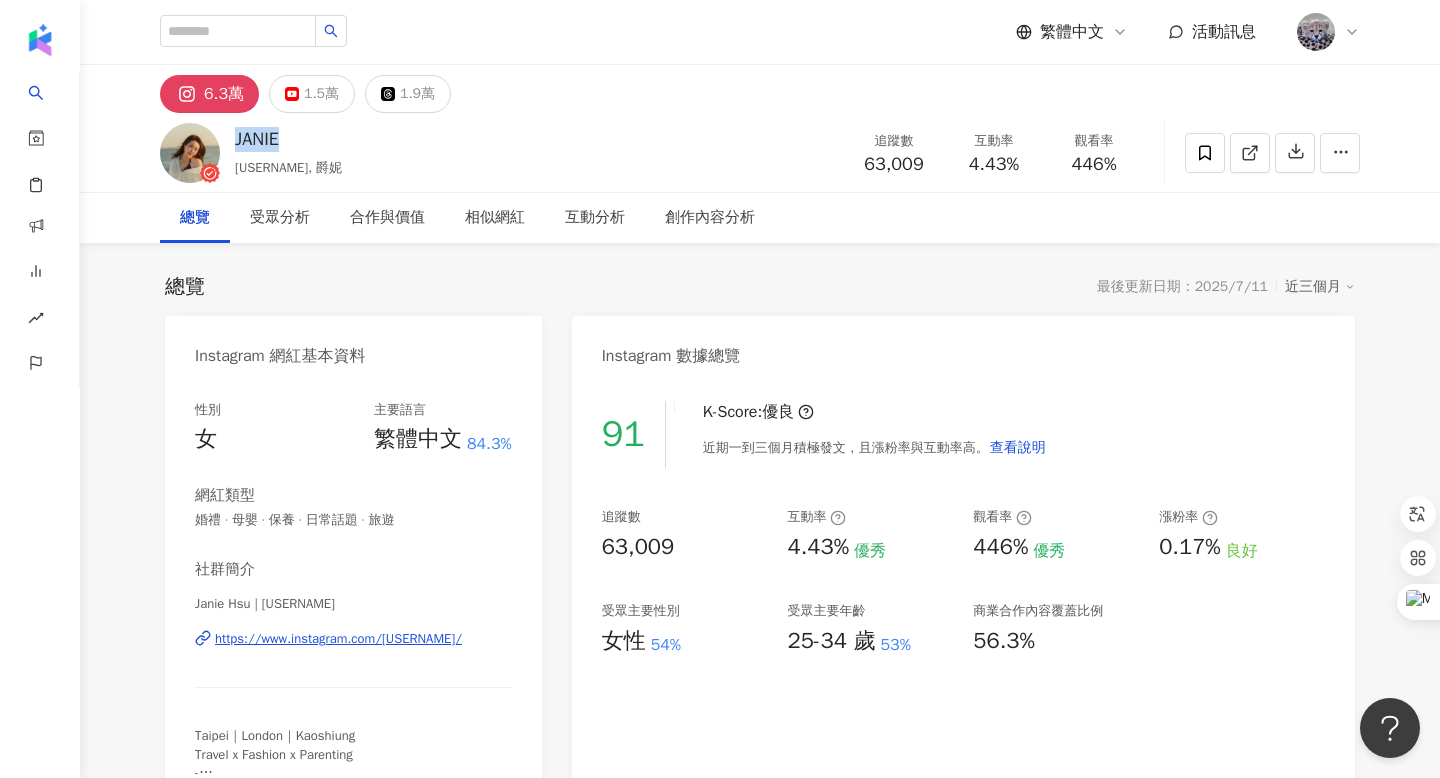 drag, startPoint x: 236, startPoint y: 140, endPoint x: 304, endPoint y: 140, distance: 68 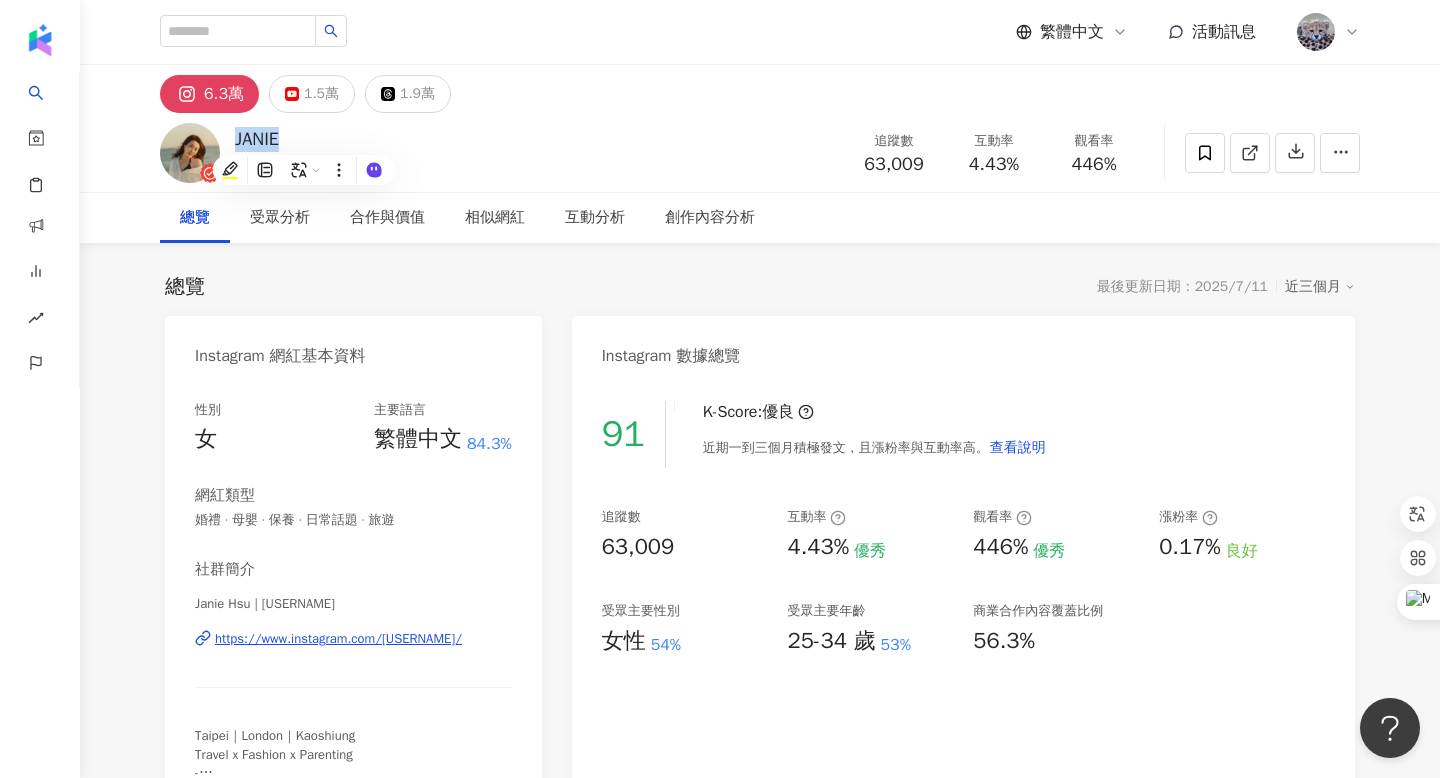 copy on "JANIE" 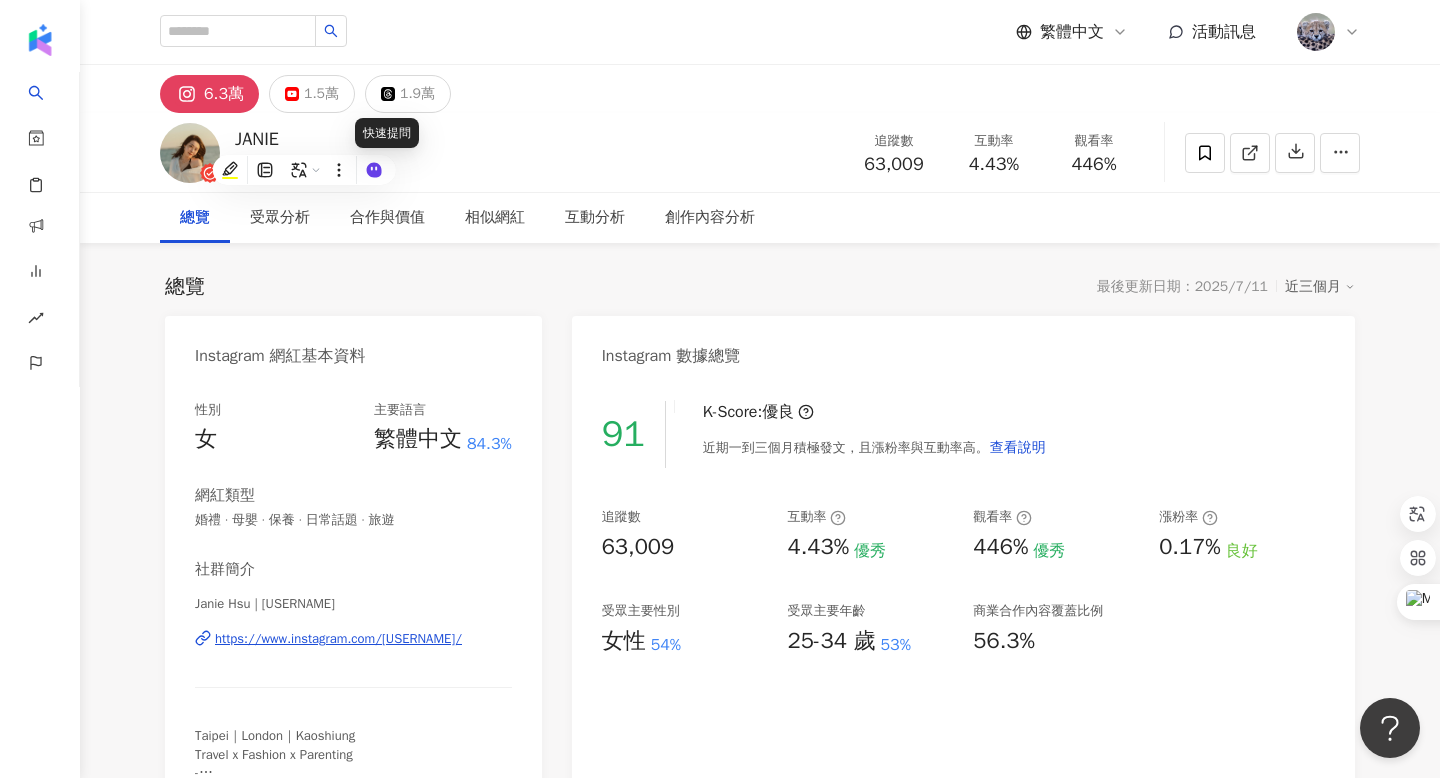 click on "JANIE  janiehsu_, 爵妮 追蹤數 63,009 互動率 4.43% 觀看率 446%" at bounding box center (760, 152) 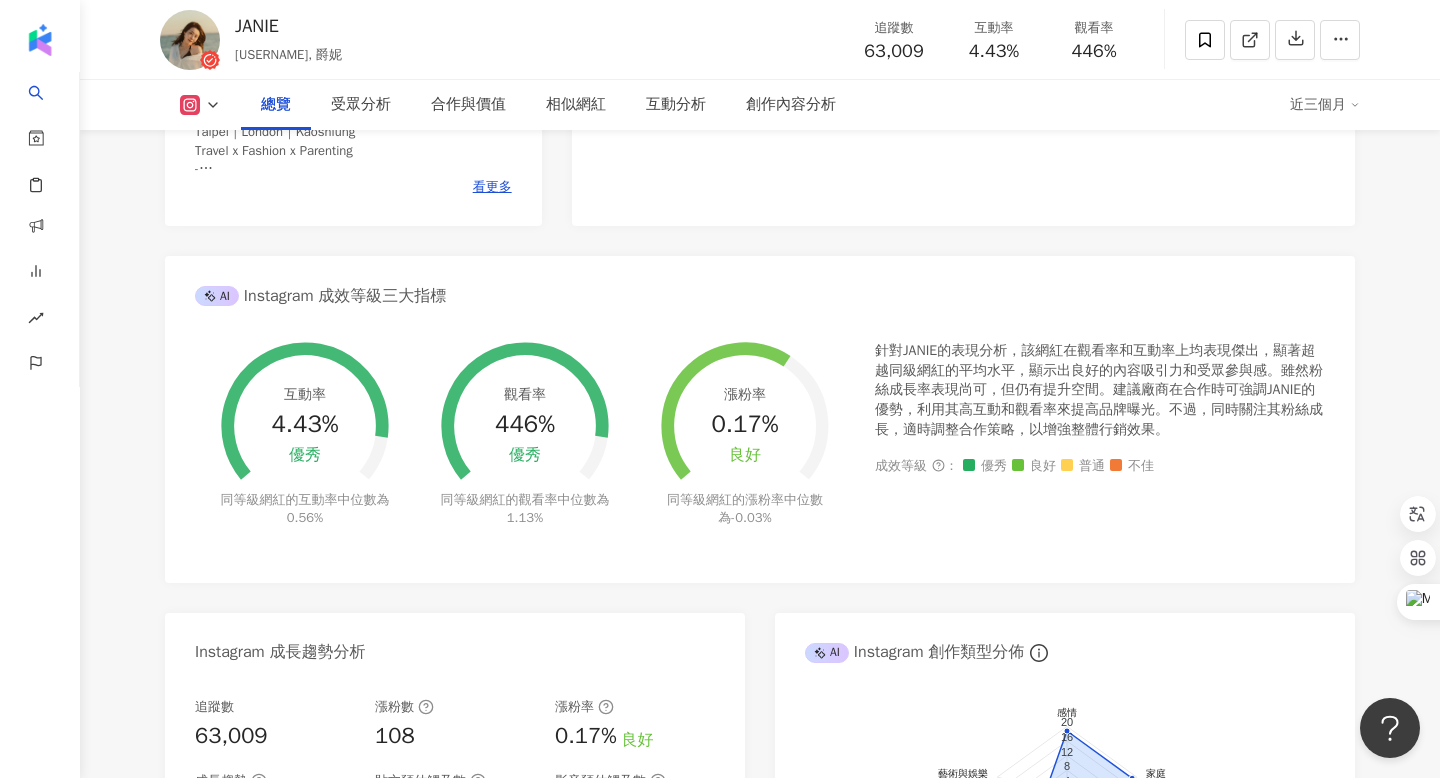 scroll, scrollTop: 581, scrollLeft: 0, axis: vertical 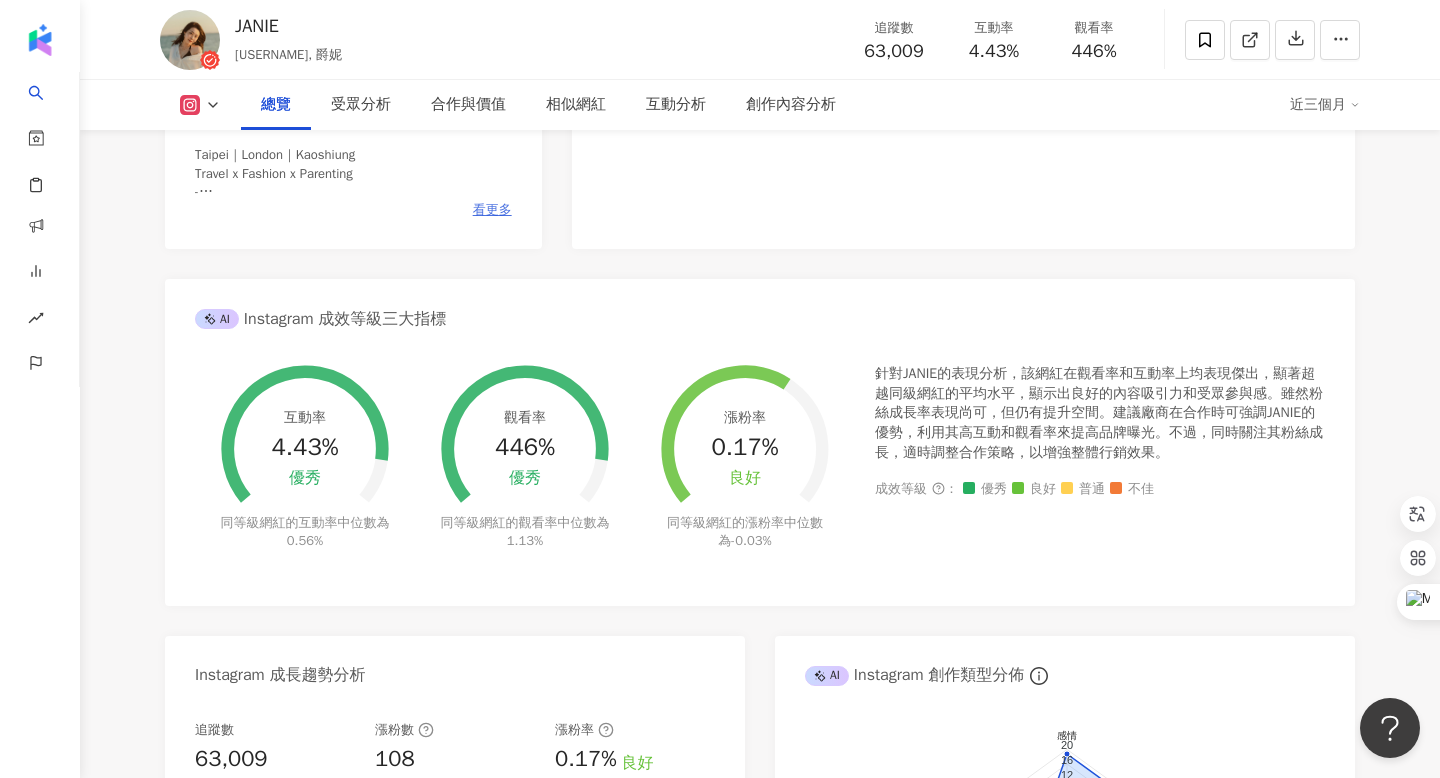 click on "看更多" at bounding box center (492, 210) 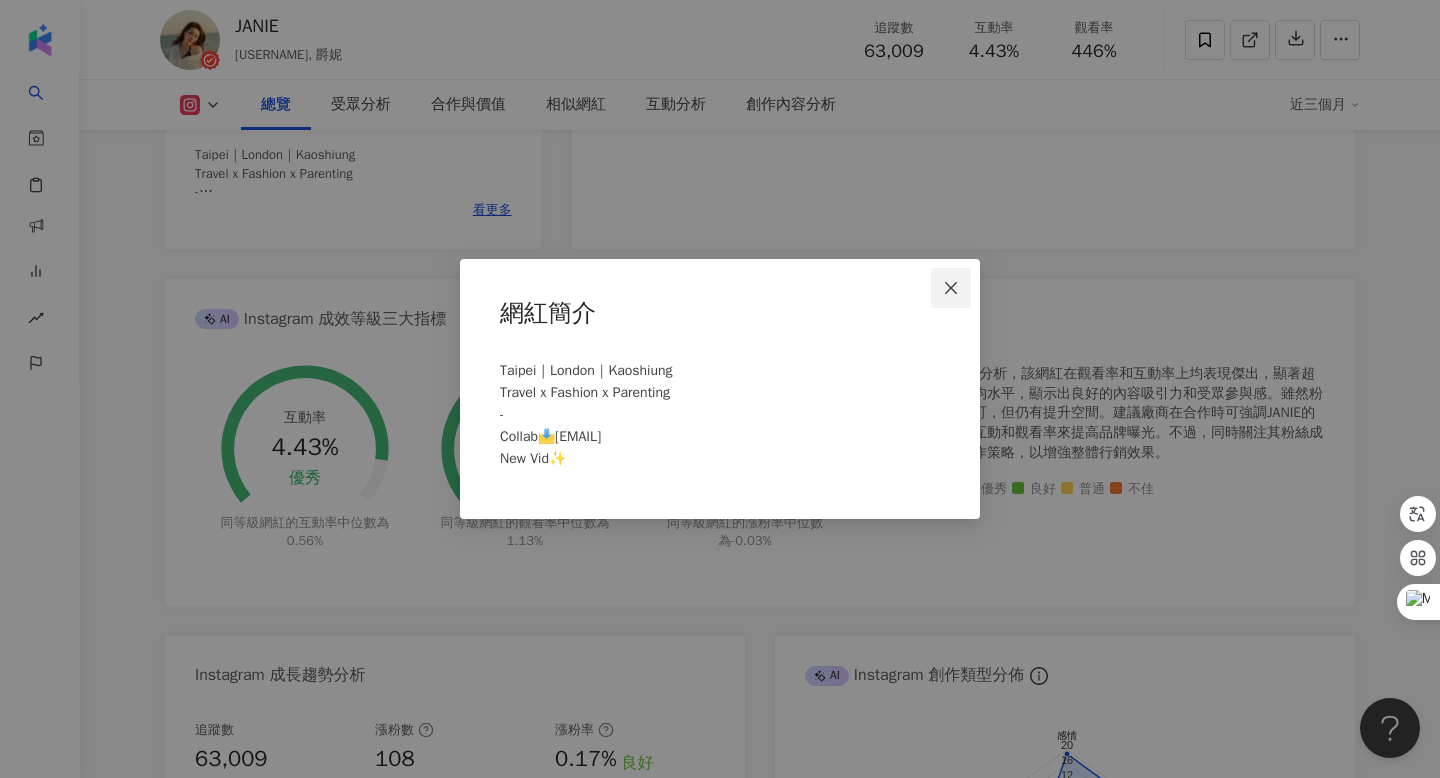 click 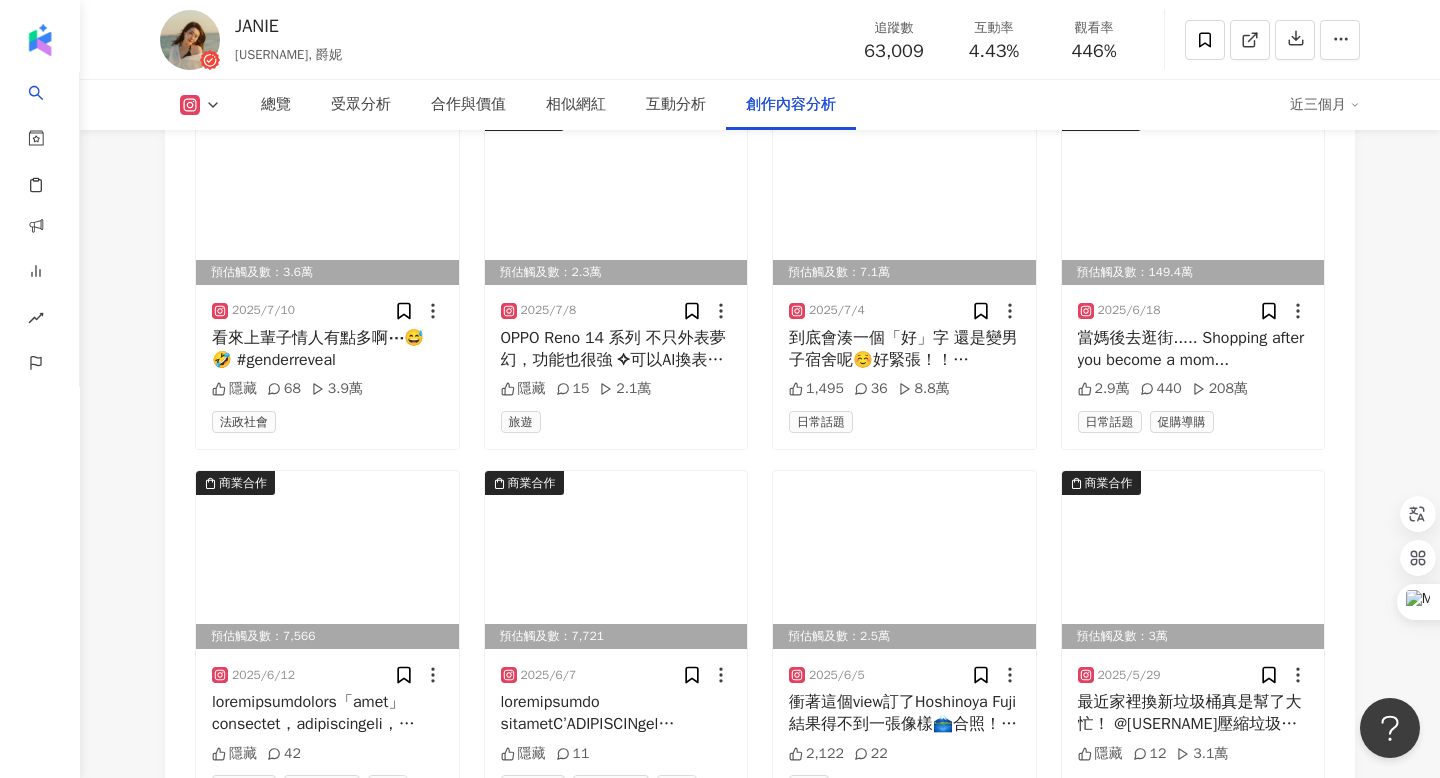 scroll, scrollTop: 6274, scrollLeft: 0, axis: vertical 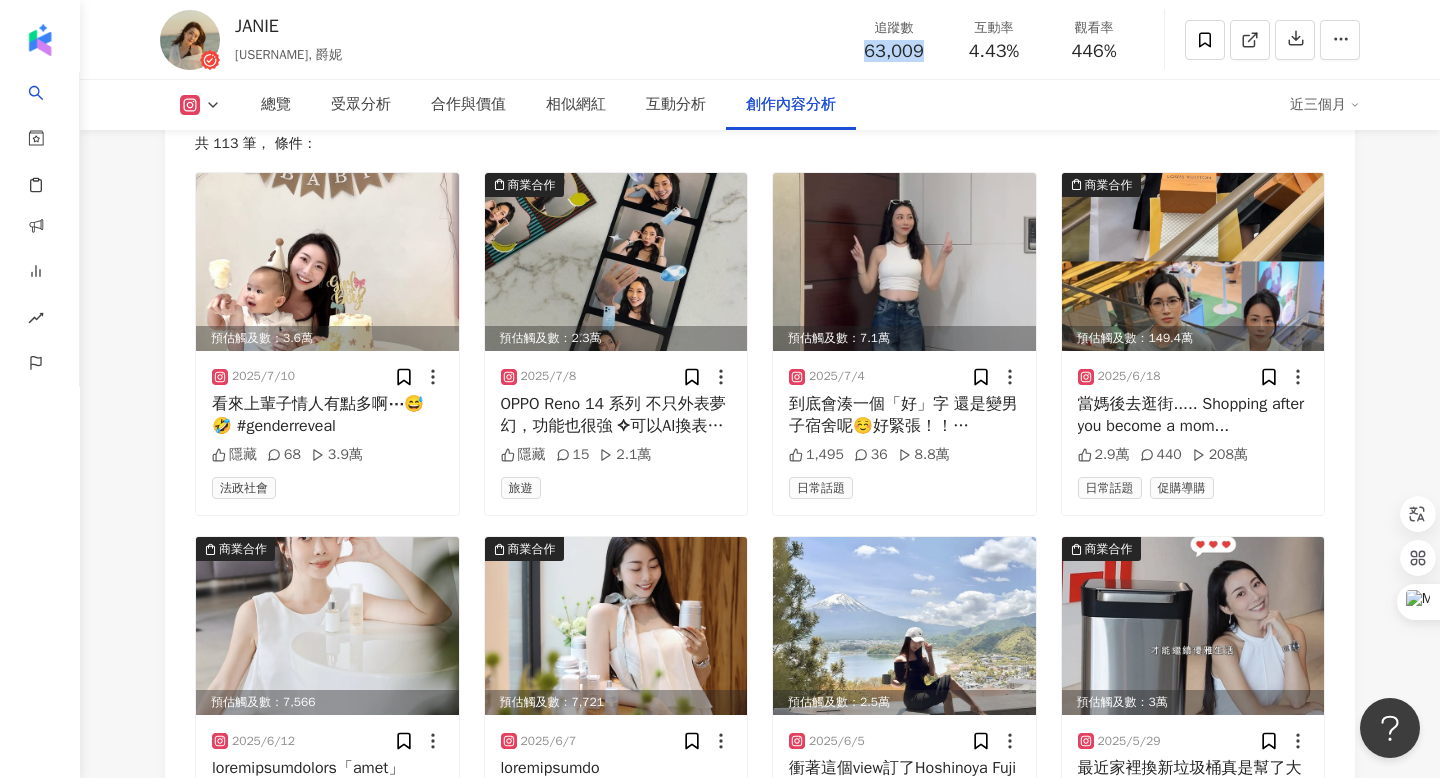 drag, startPoint x: 866, startPoint y: 52, endPoint x: 920, endPoint y: 52, distance: 54 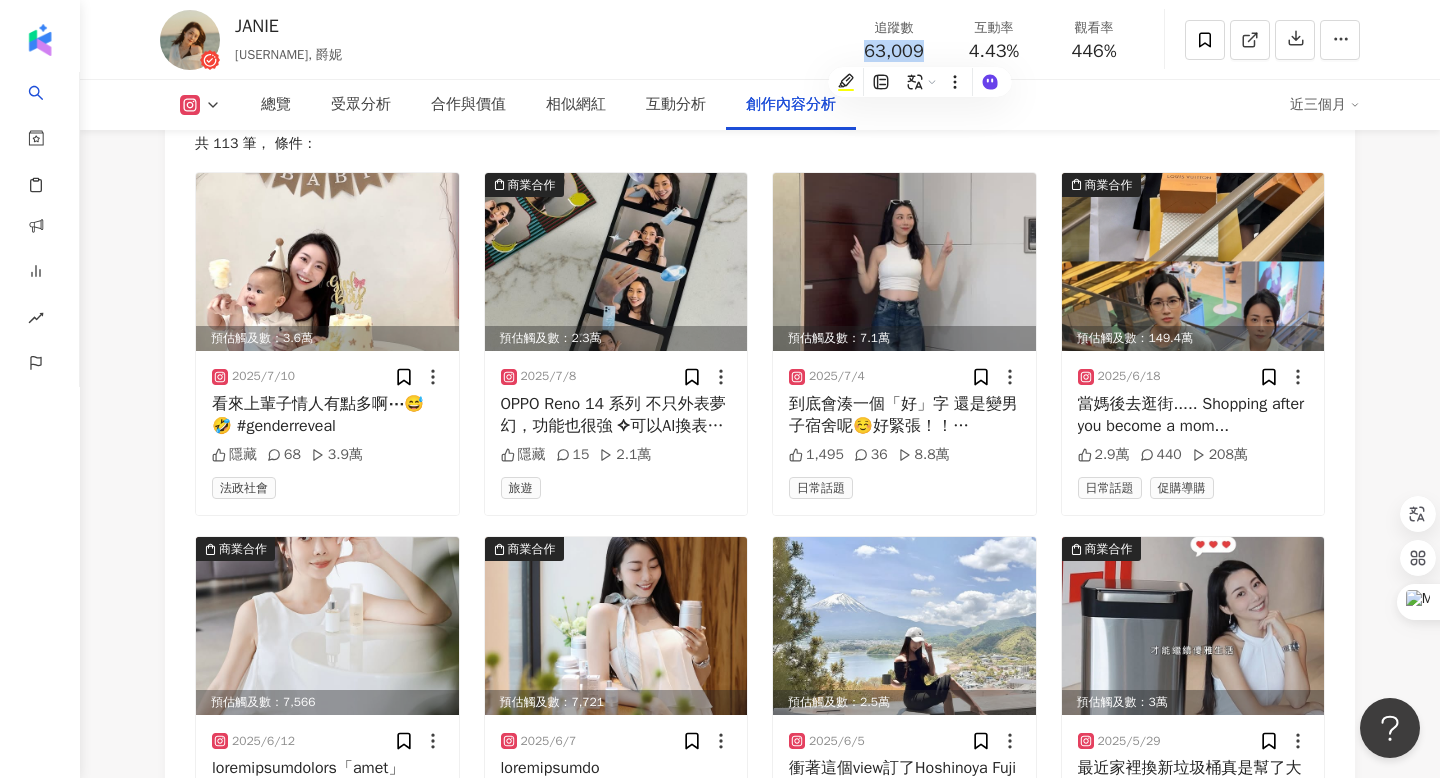 copy on "63,009" 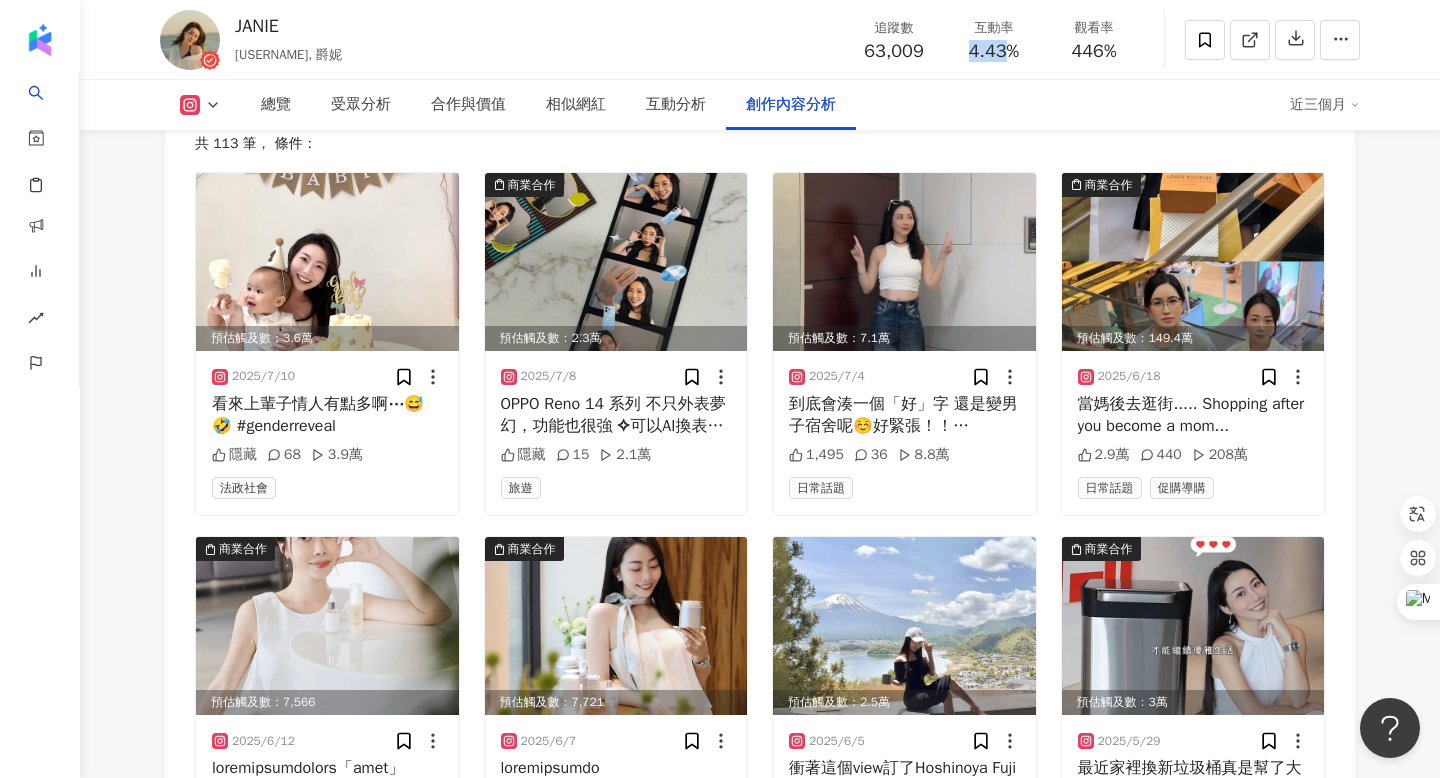 drag, startPoint x: 972, startPoint y: 49, endPoint x: 1012, endPoint y: 49, distance: 40 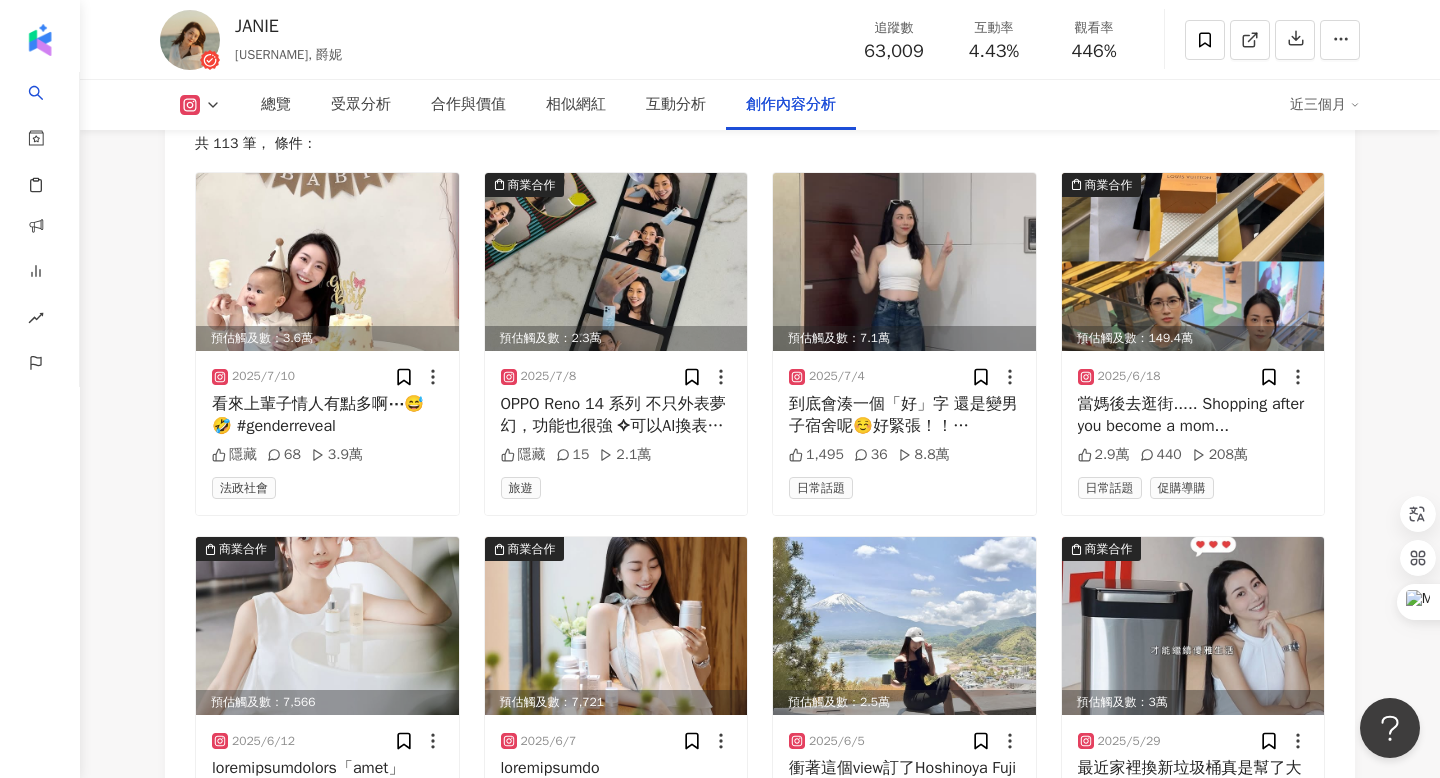 click on "觀看率 446%" at bounding box center [1094, 39] 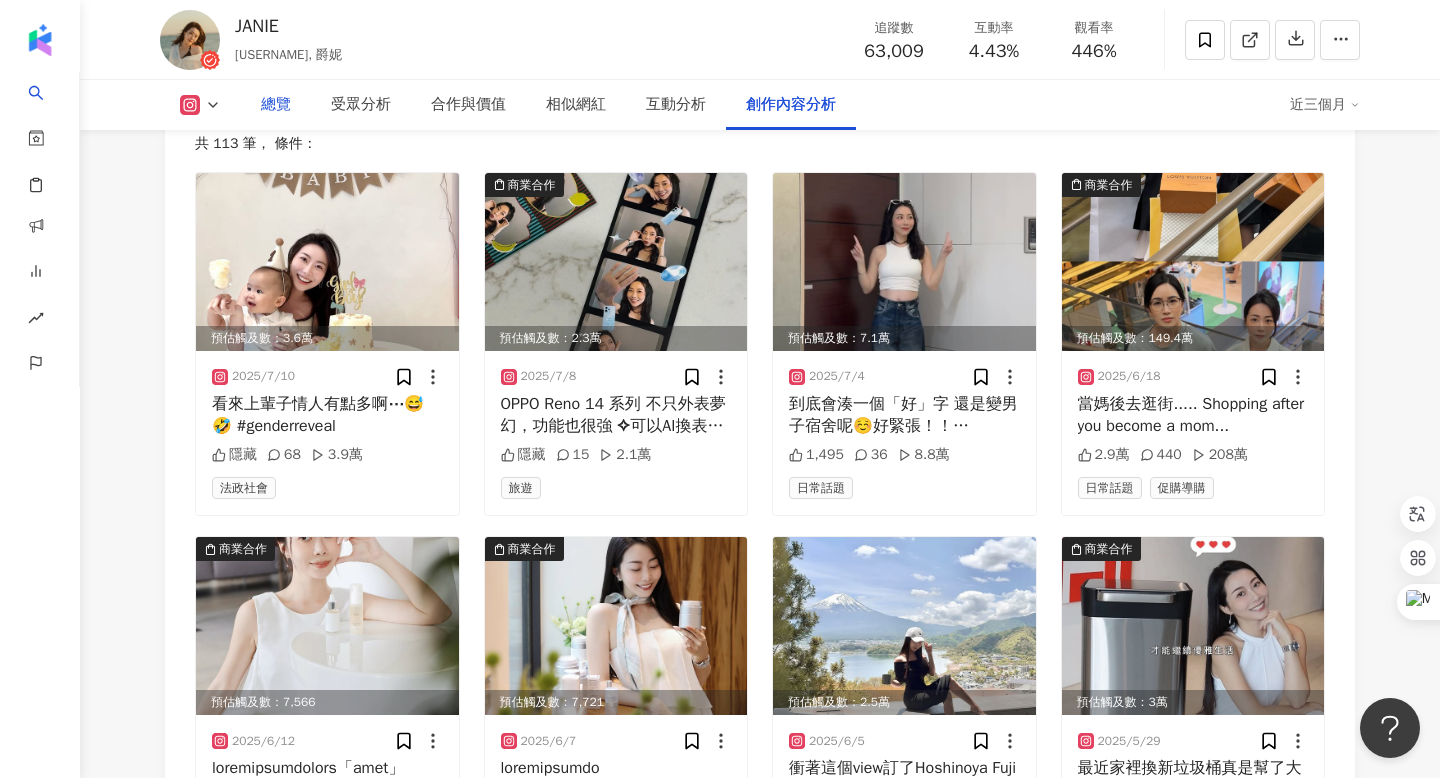 click on "總覽" at bounding box center (276, 105) 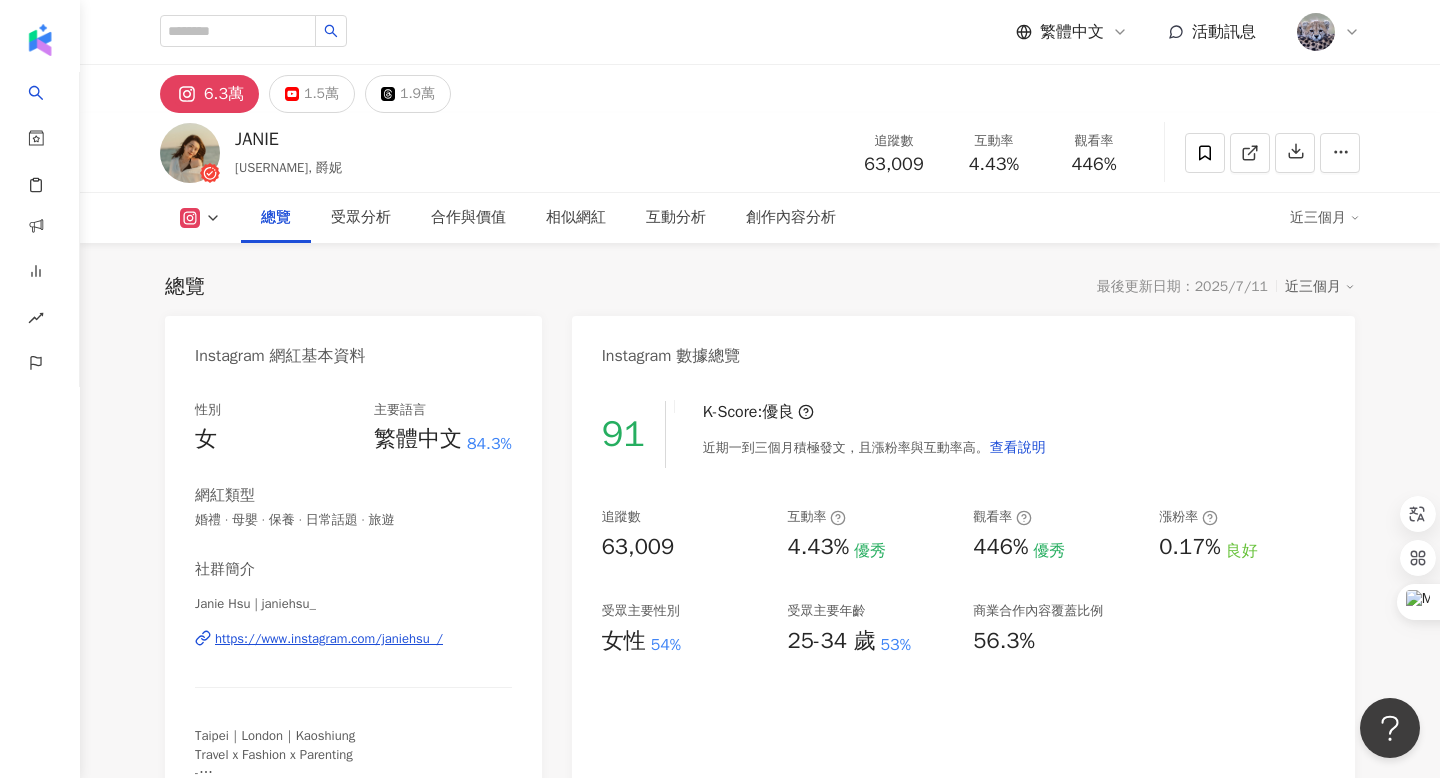 scroll, scrollTop: 123, scrollLeft: 0, axis: vertical 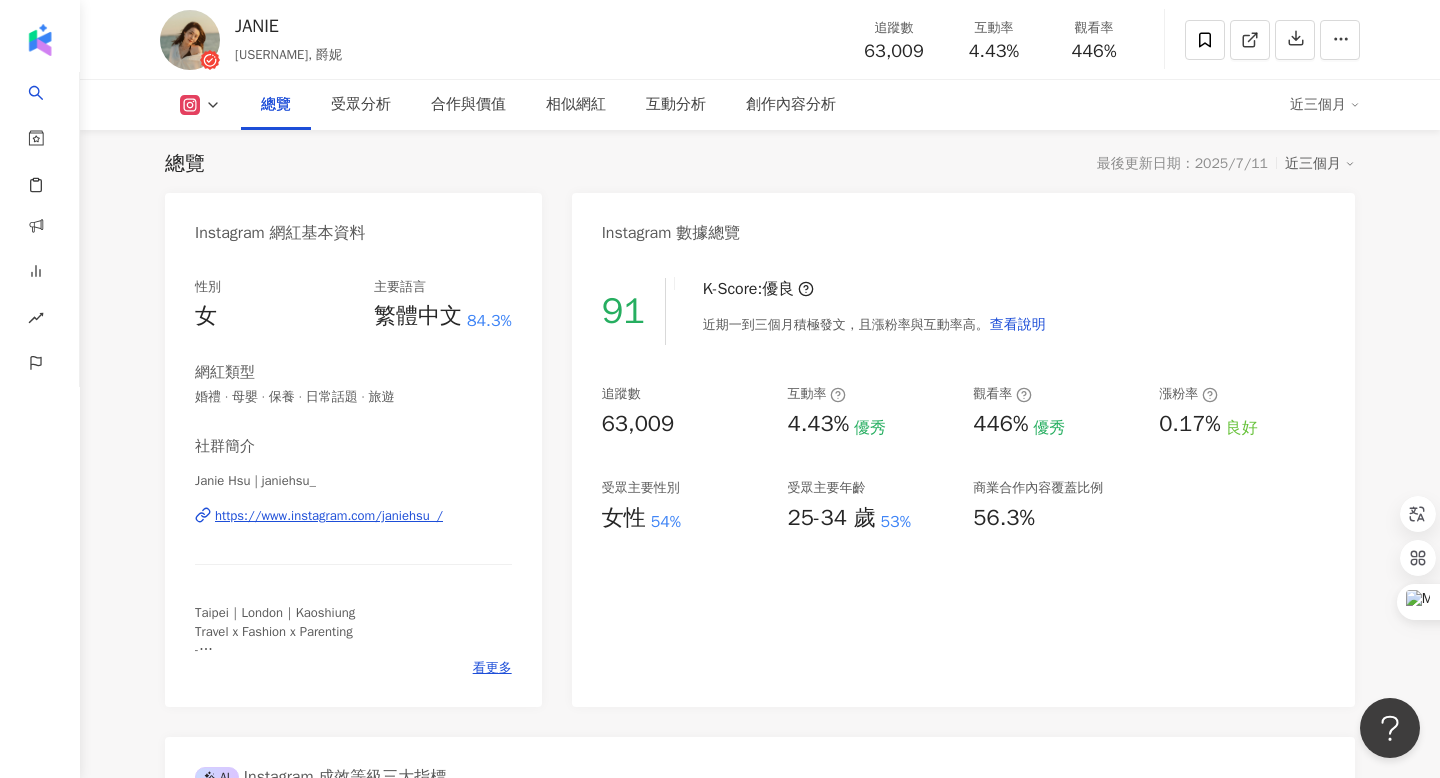 click on "Instagram 網紅基本資料" at bounding box center (353, 225) 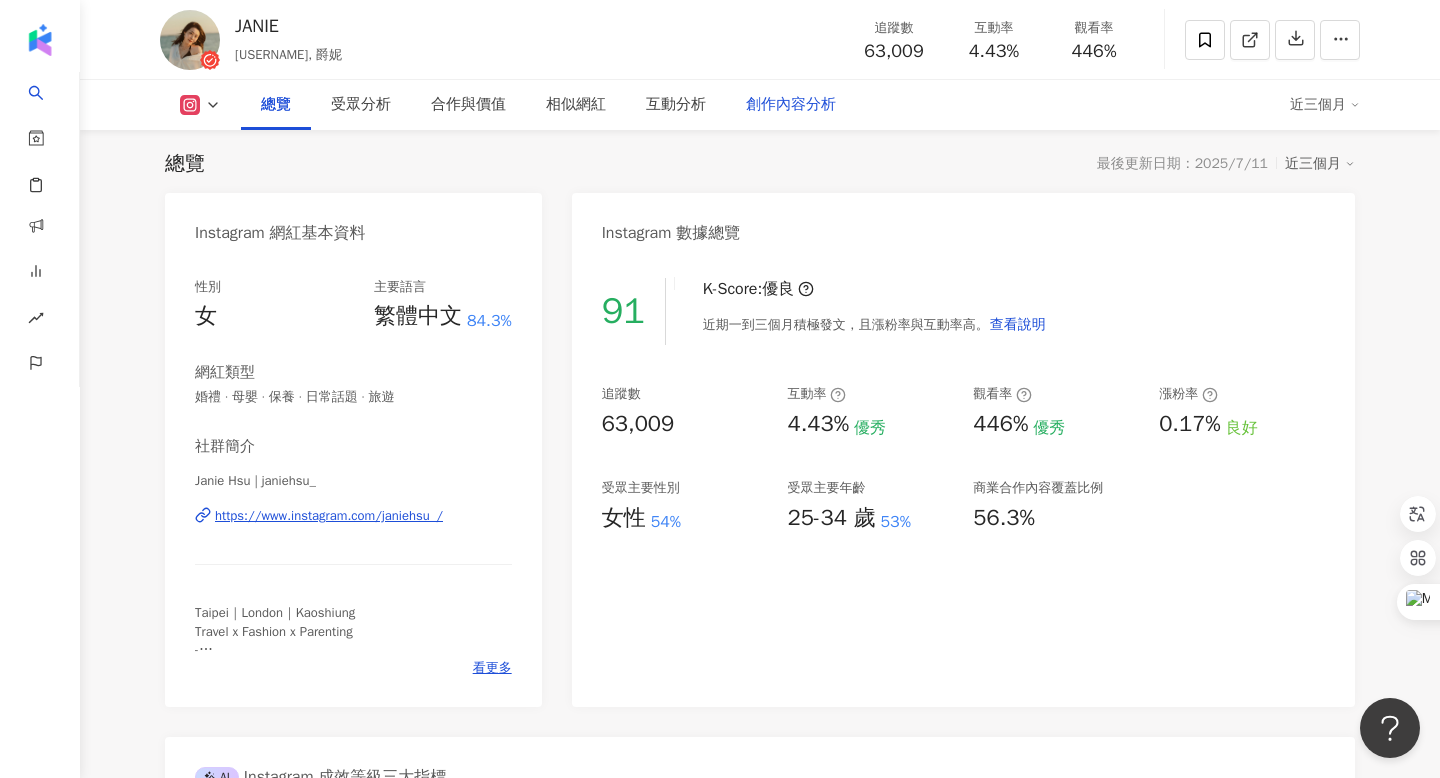 click on "創作內容分析" at bounding box center [791, 105] 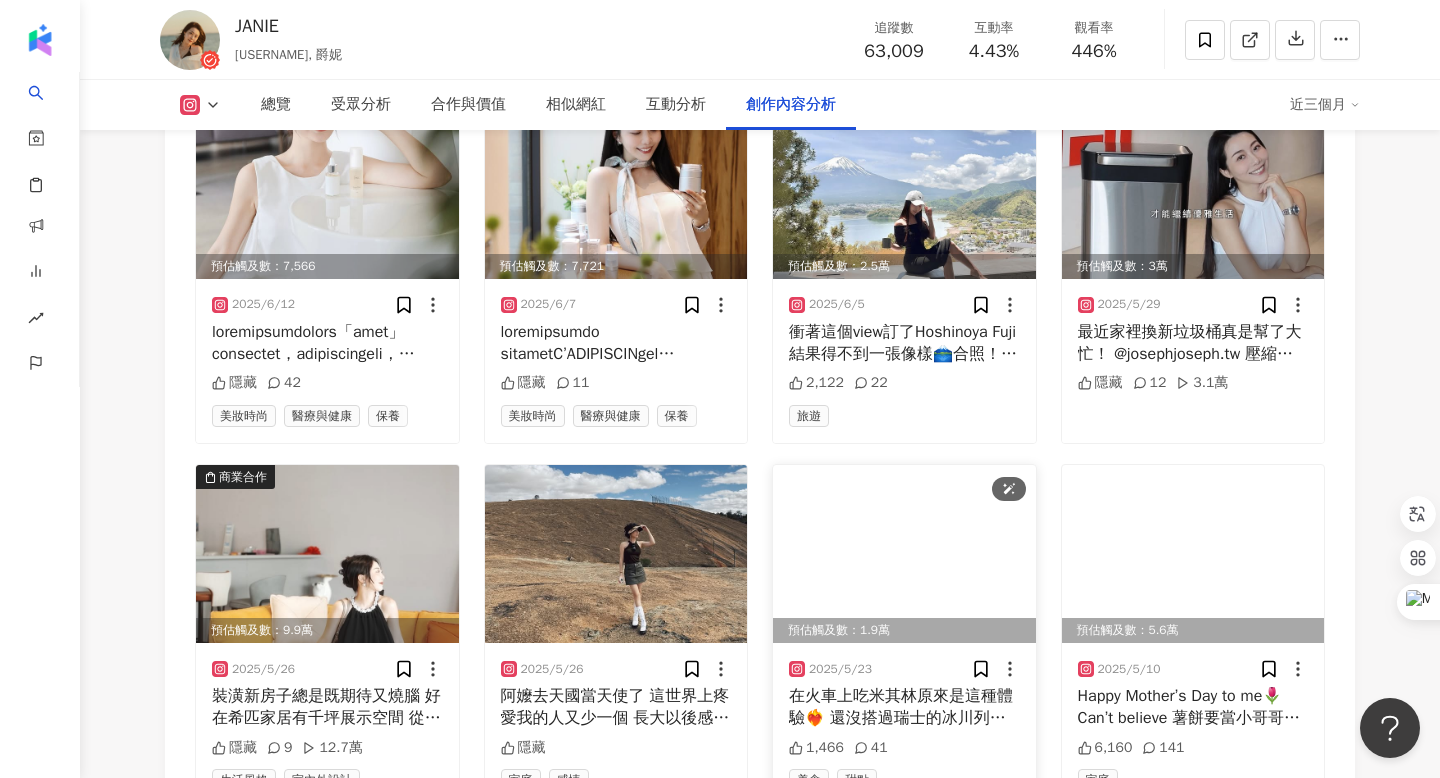 scroll, scrollTop: 7049, scrollLeft: 0, axis: vertical 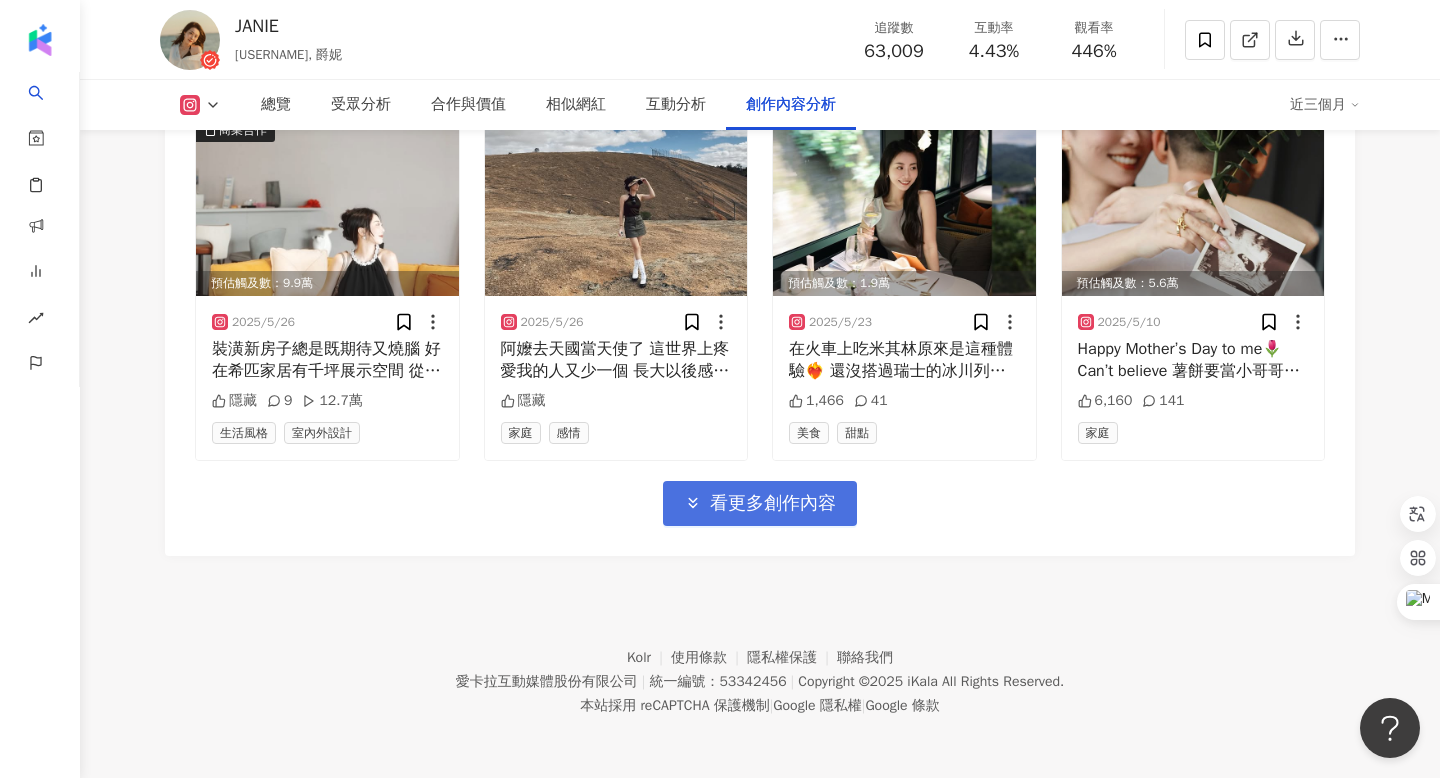 click on "看更多創作內容" at bounding box center [773, 504] 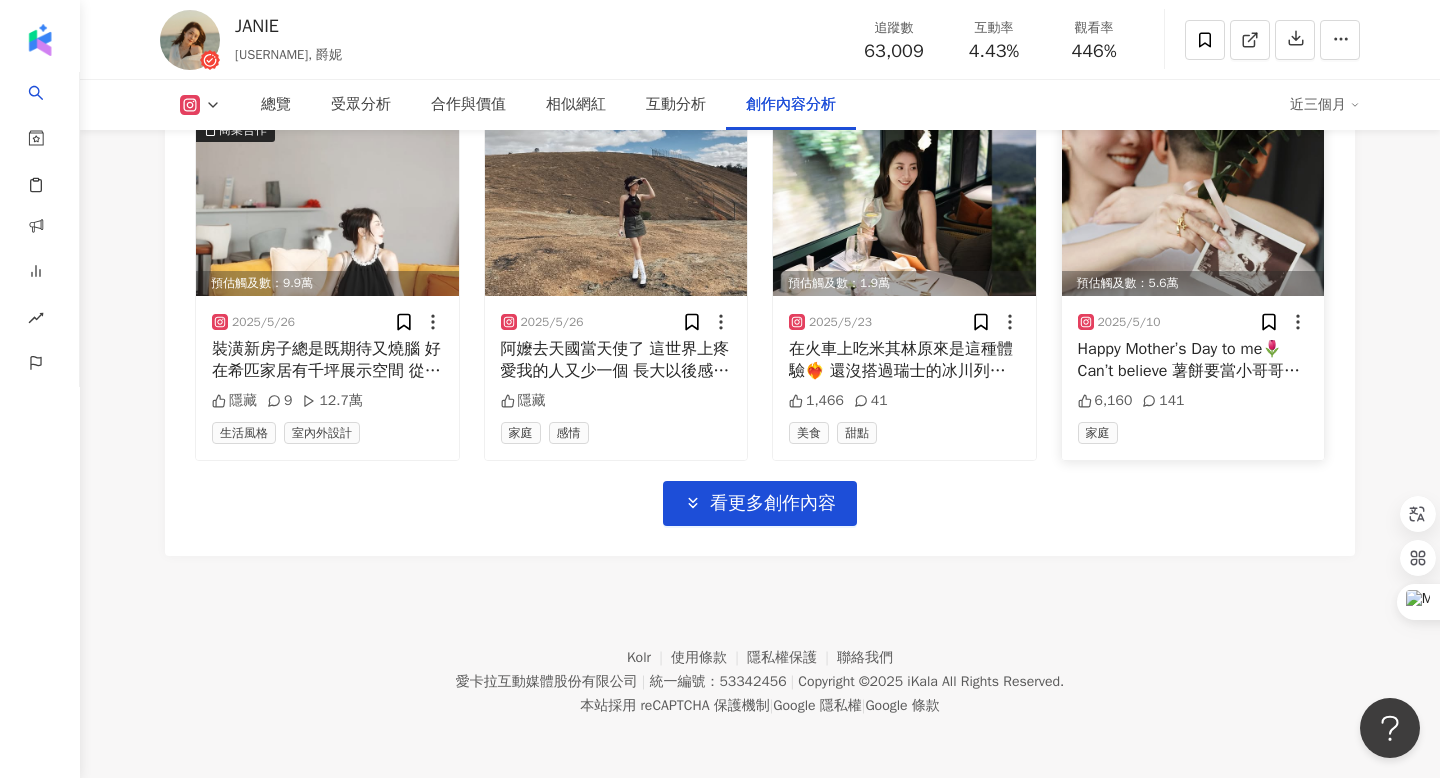 click at bounding box center (1193, 207) 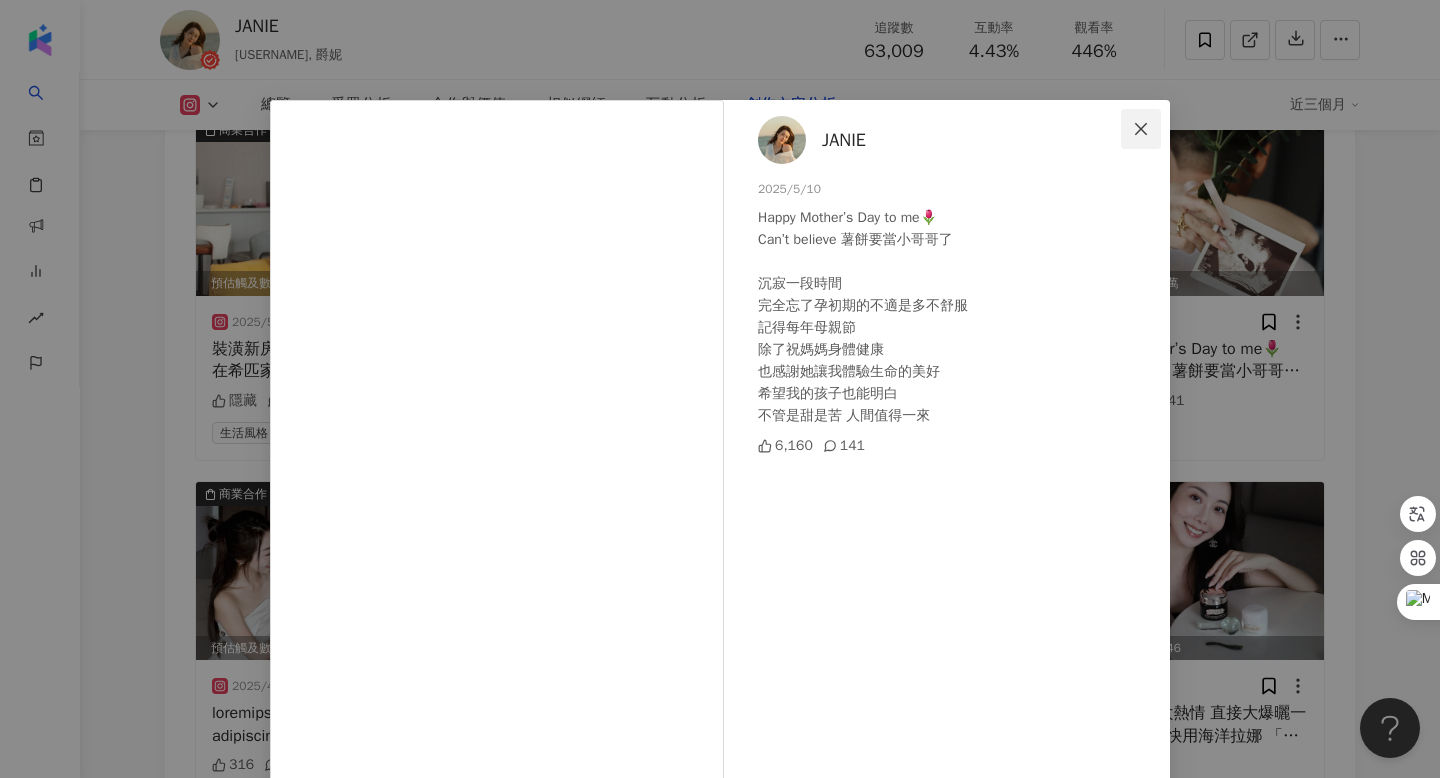 click at bounding box center [1141, 129] 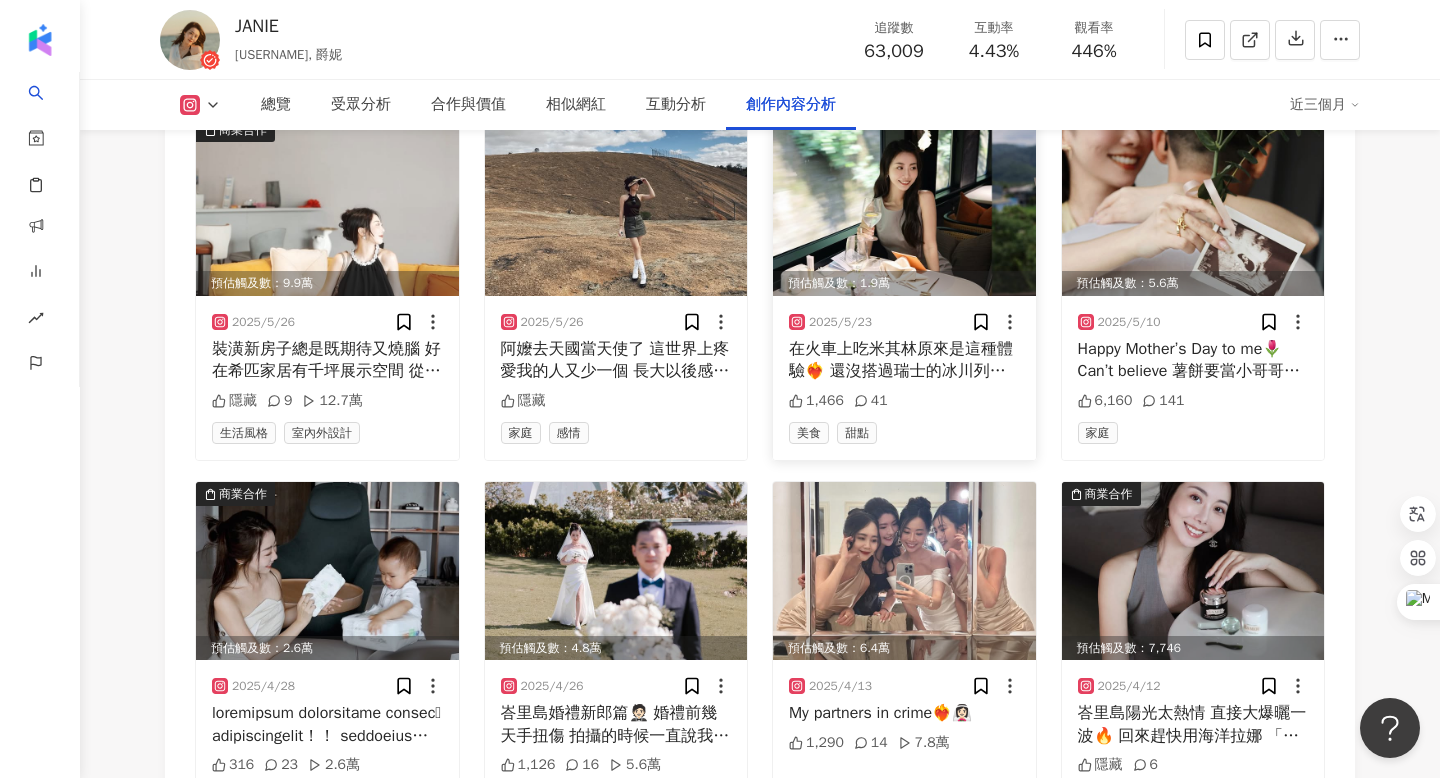 scroll, scrollTop: 7157, scrollLeft: 0, axis: vertical 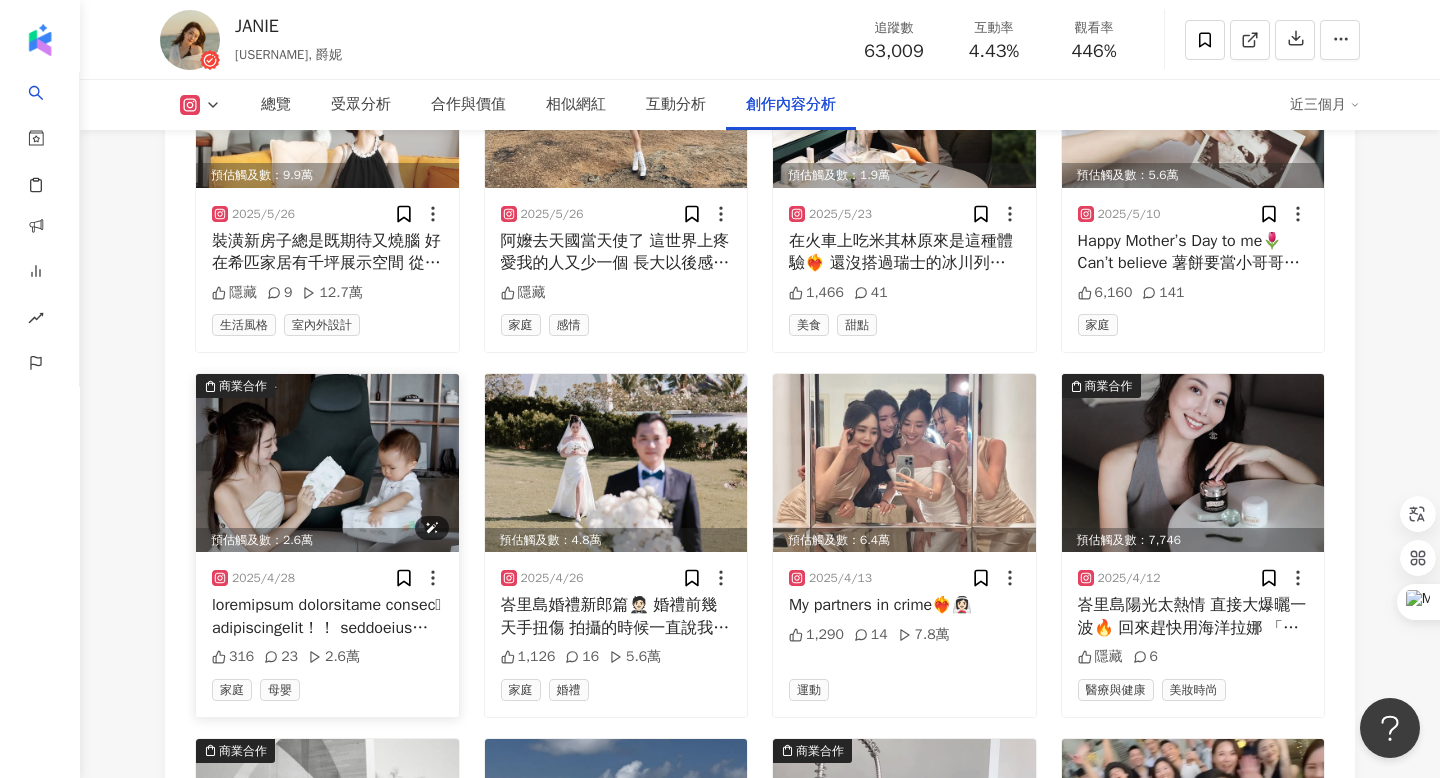 click at bounding box center (327, 463) 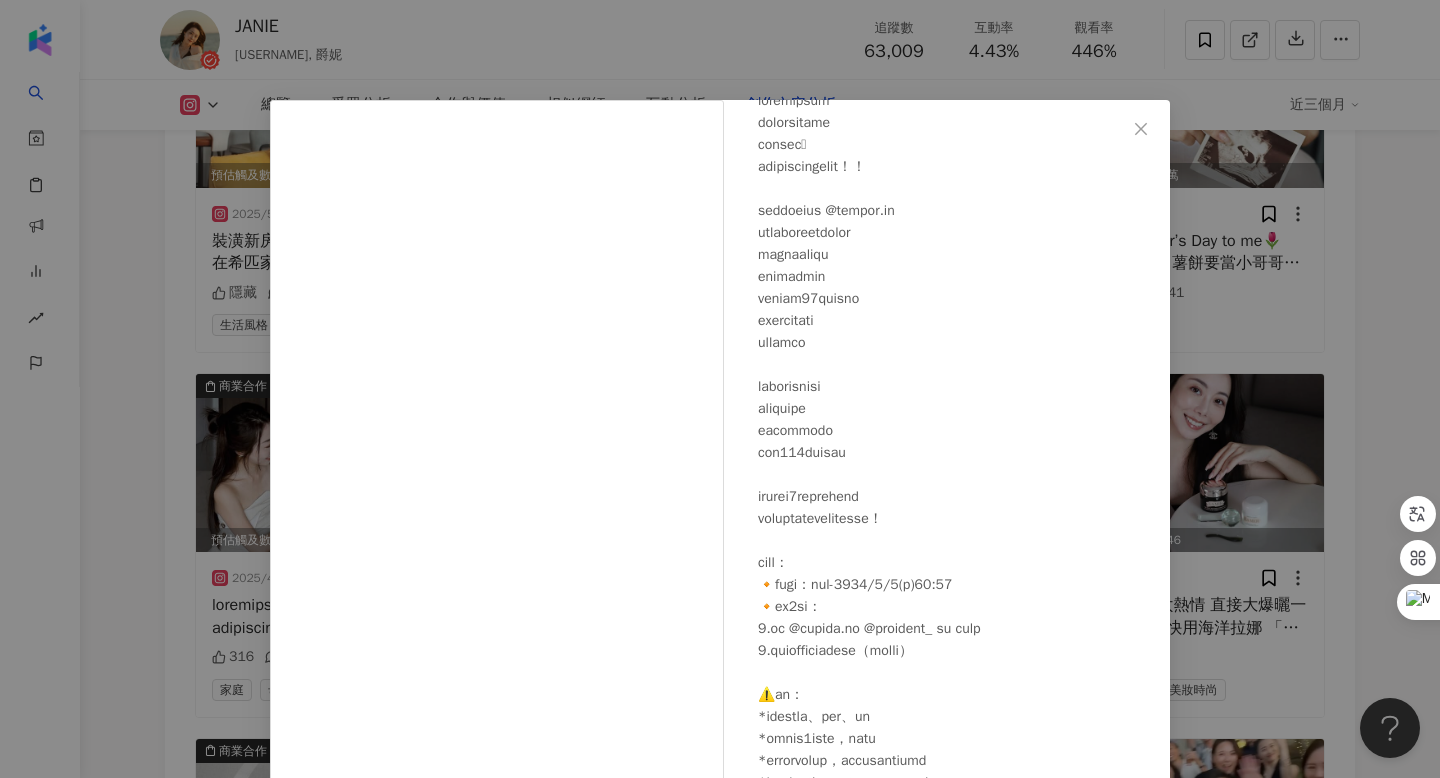 scroll, scrollTop: 131, scrollLeft: 0, axis: vertical 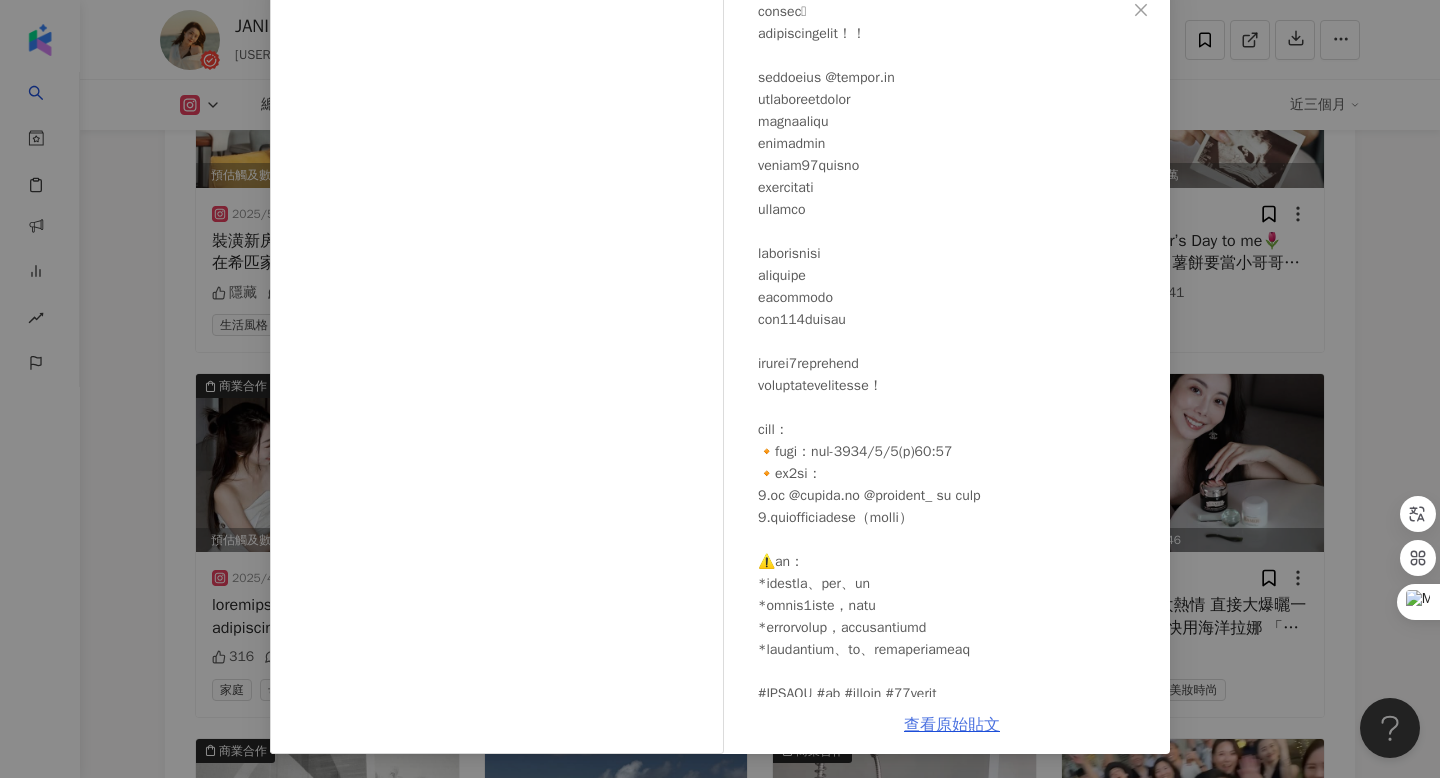 click on "查看原始貼文" at bounding box center (952, 725) 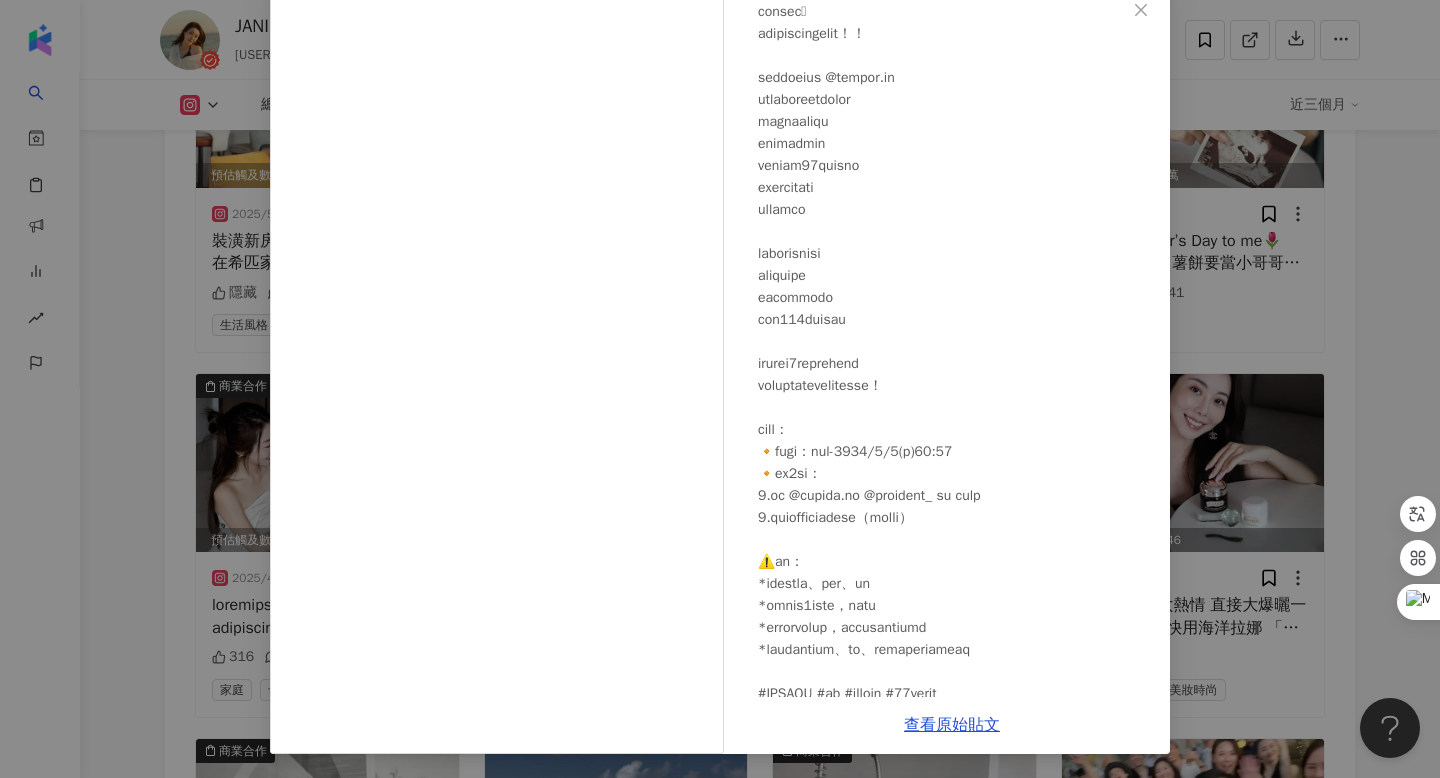 click on "JANIE [DATE] 316 23 2.6萬 查看原始貼文" at bounding box center (720, 389) 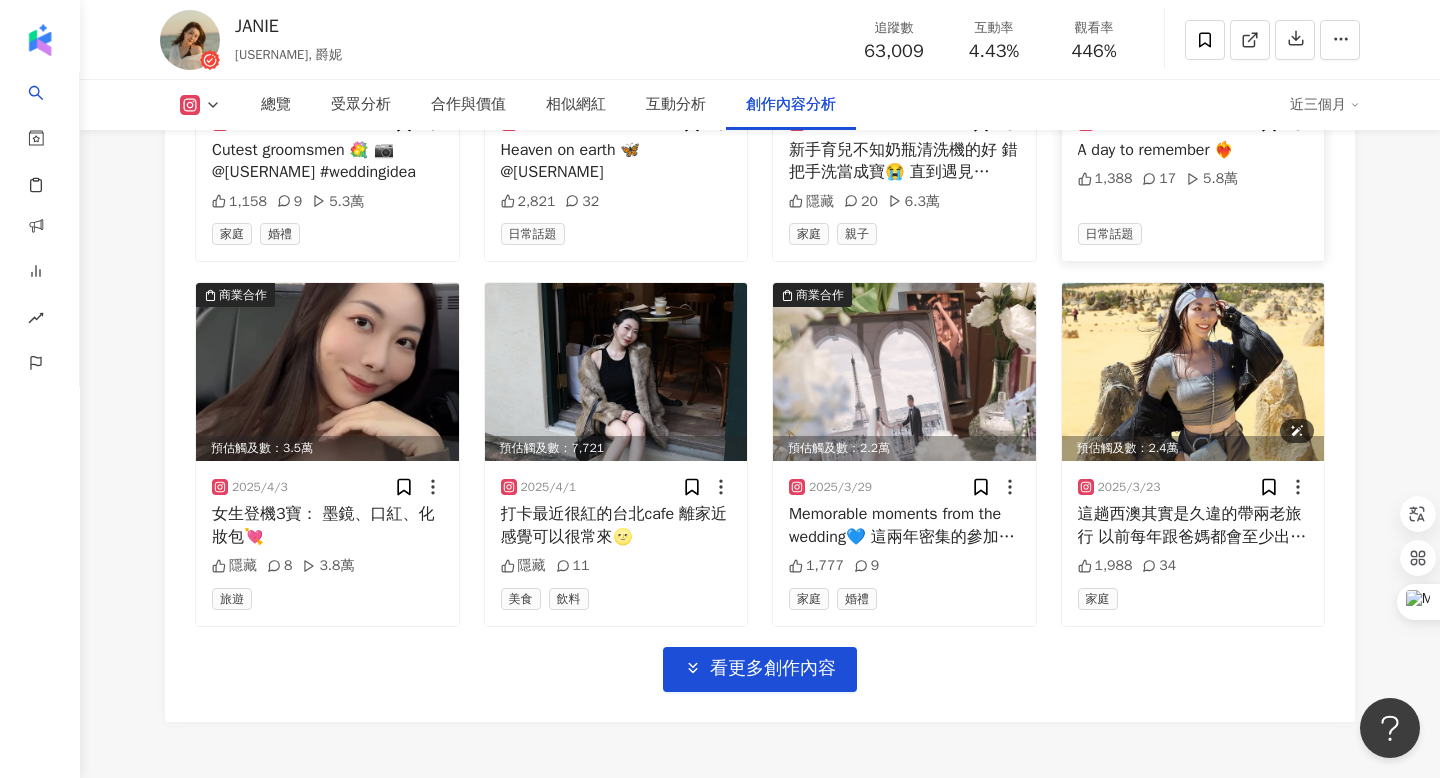 scroll, scrollTop: 7998, scrollLeft: 0, axis: vertical 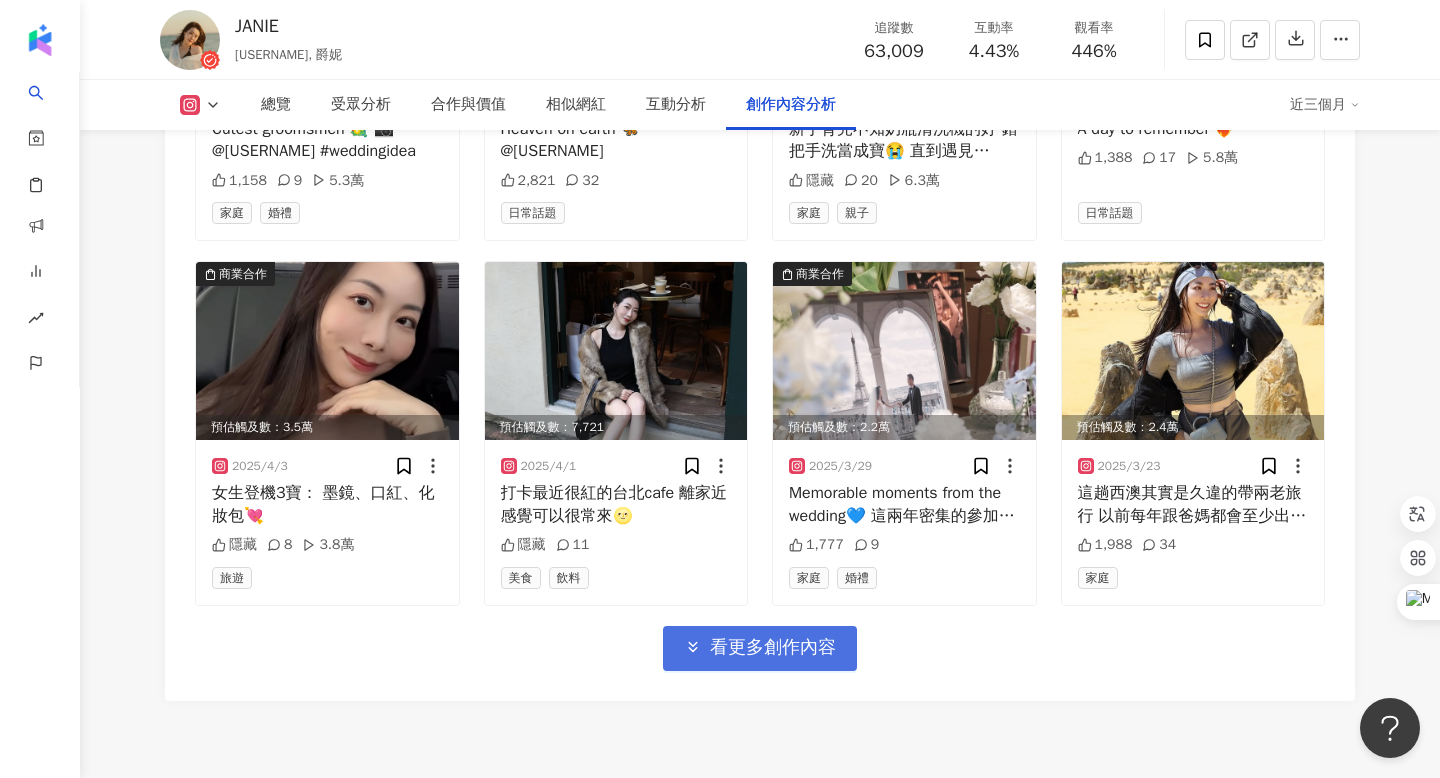 click on "看更多創作內容" at bounding box center (773, 648) 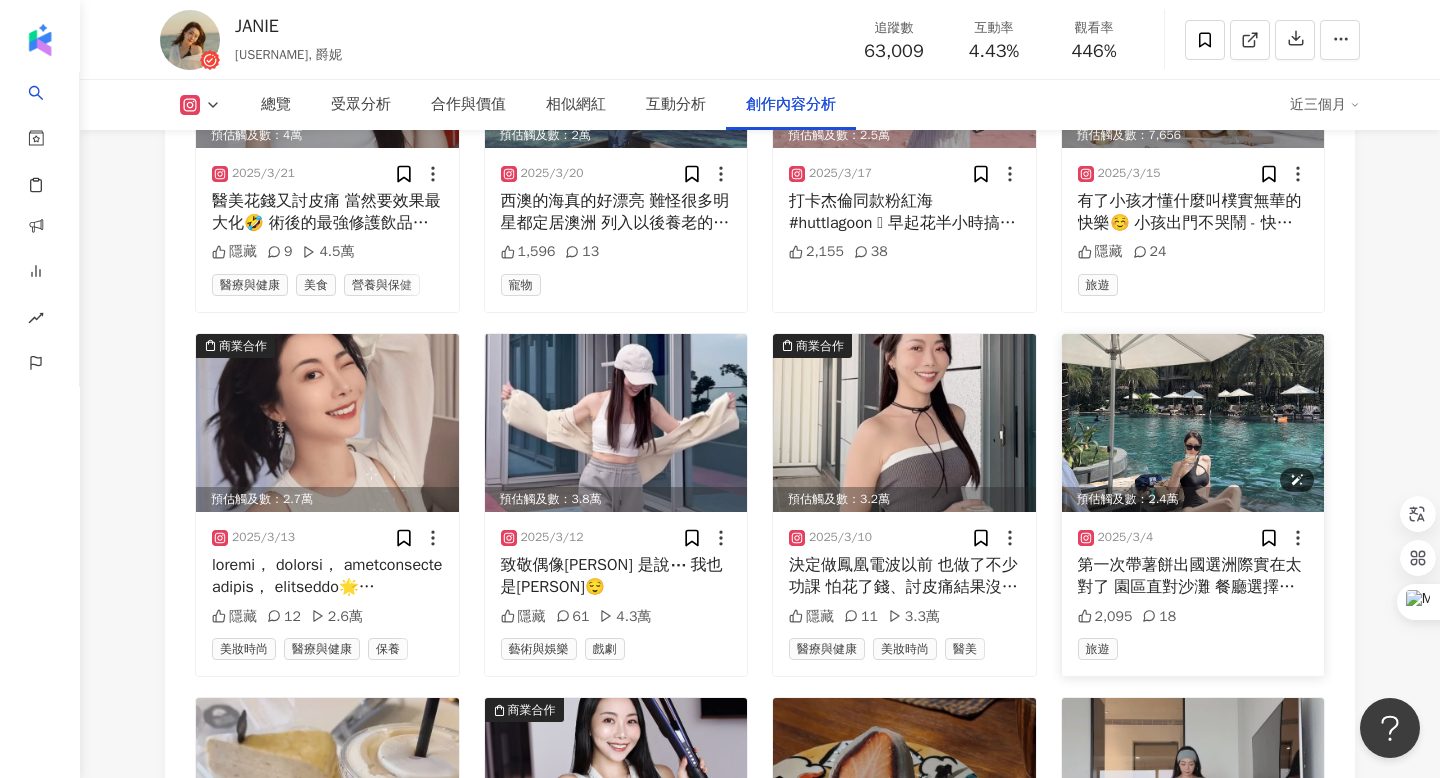 scroll, scrollTop: 9068, scrollLeft: 0, axis: vertical 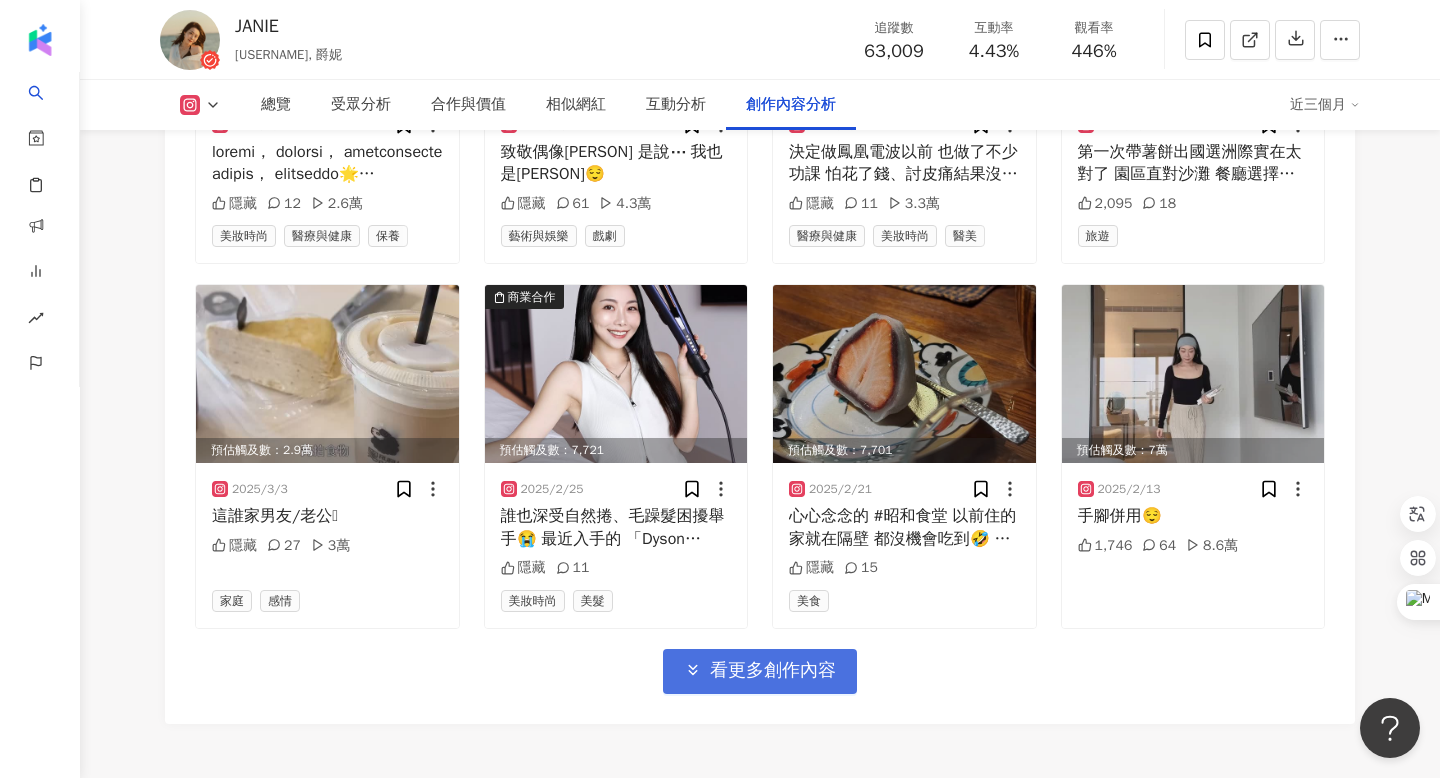 click on "看更多創作內容" at bounding box center [773, 671] 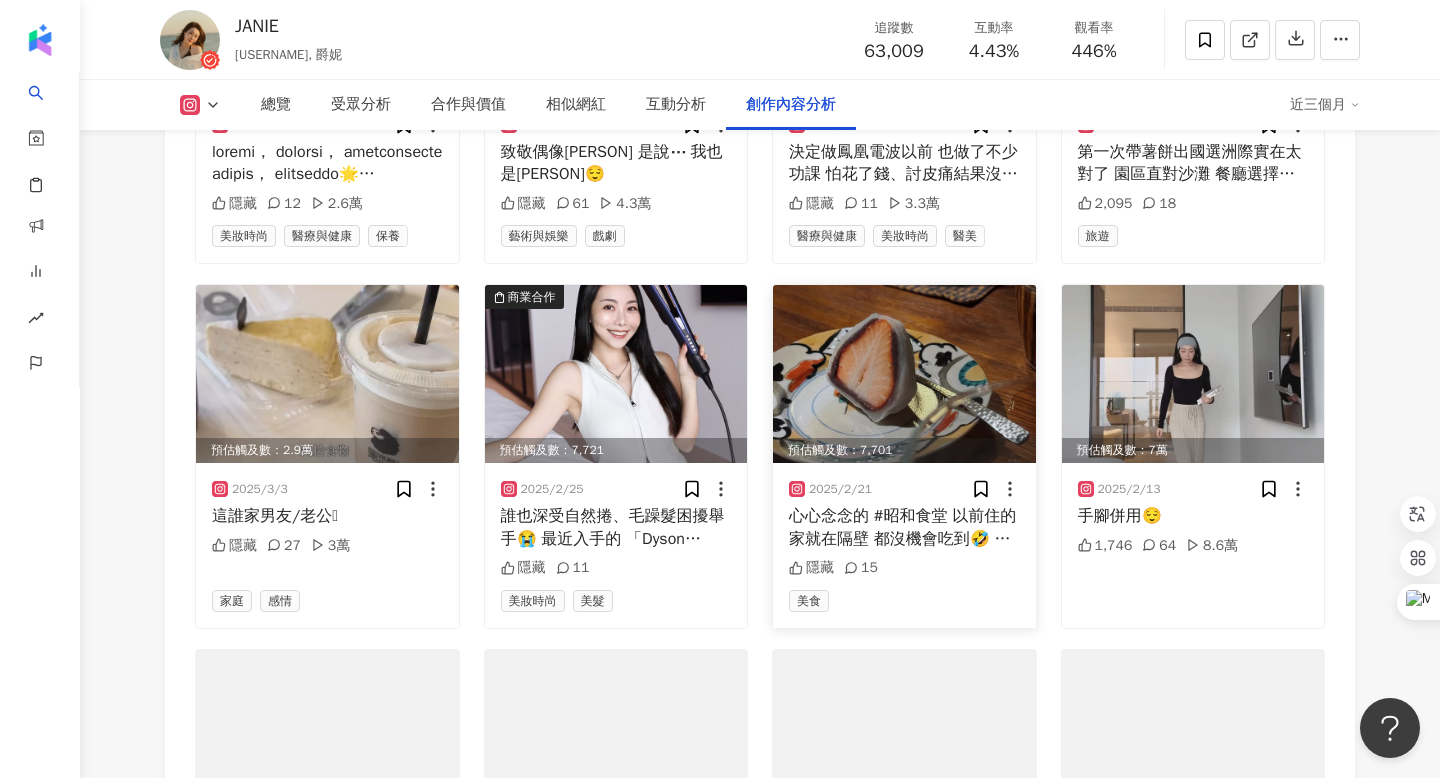 scroll, scrollTop: 9468, scrollLeft: 0, axis: vertical 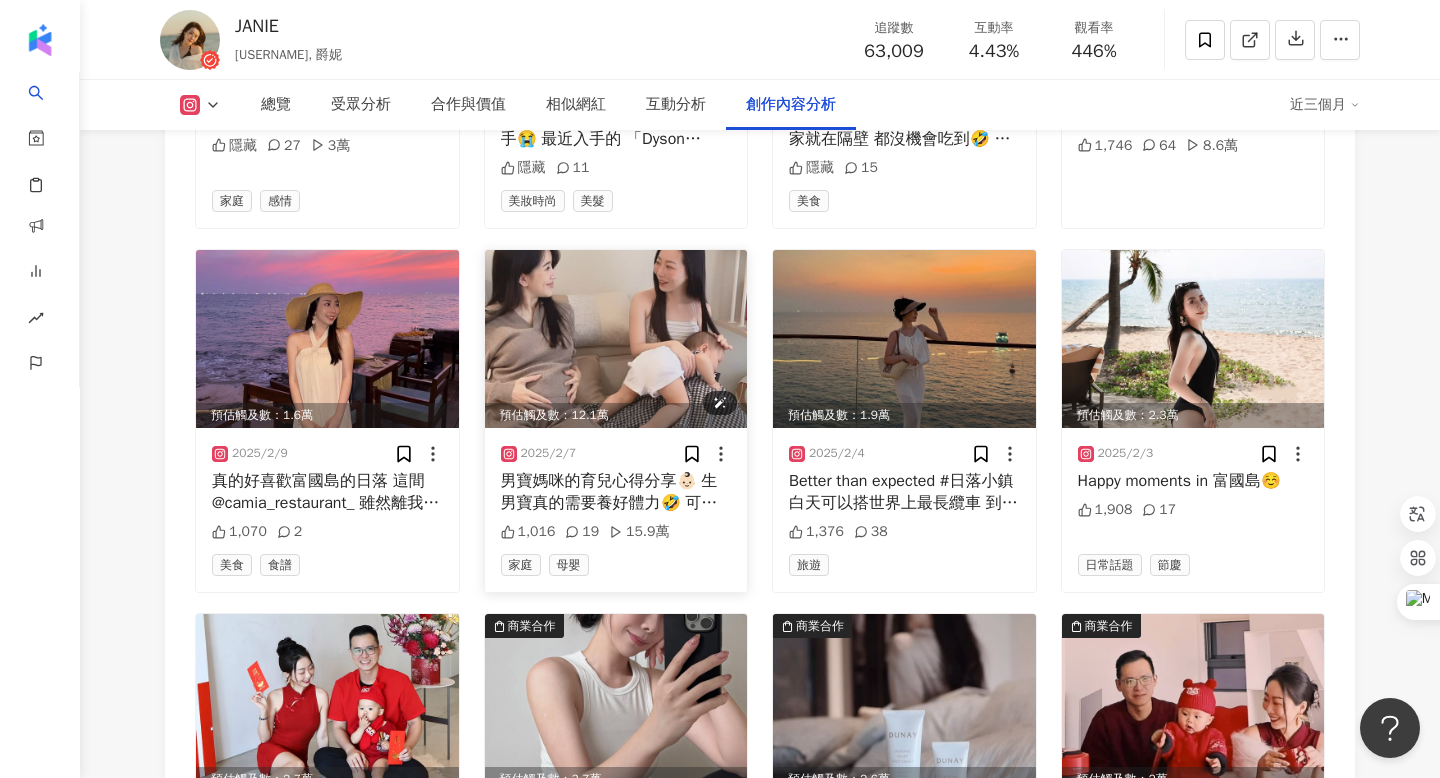click at bounding box center [616, 339] 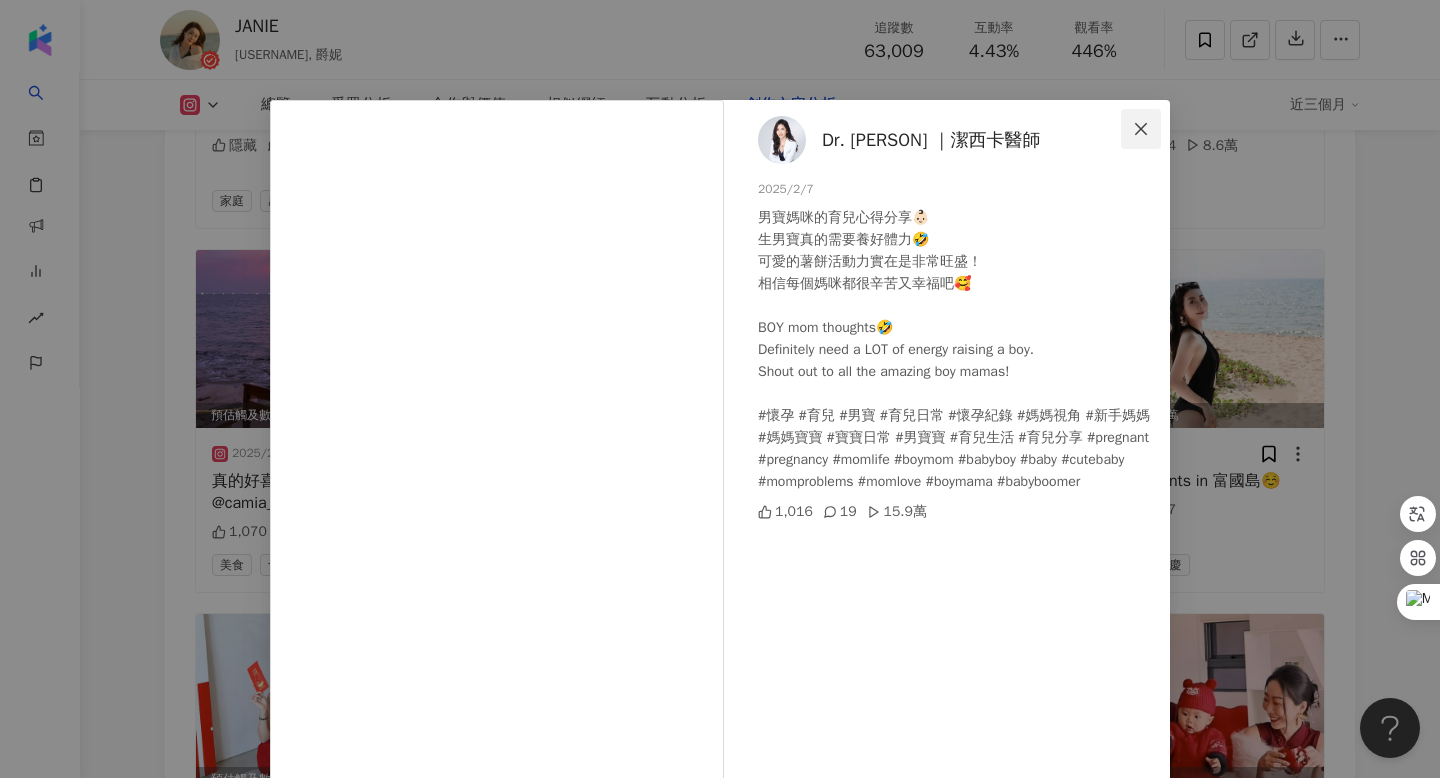 click at bounding box center [1141, 129] 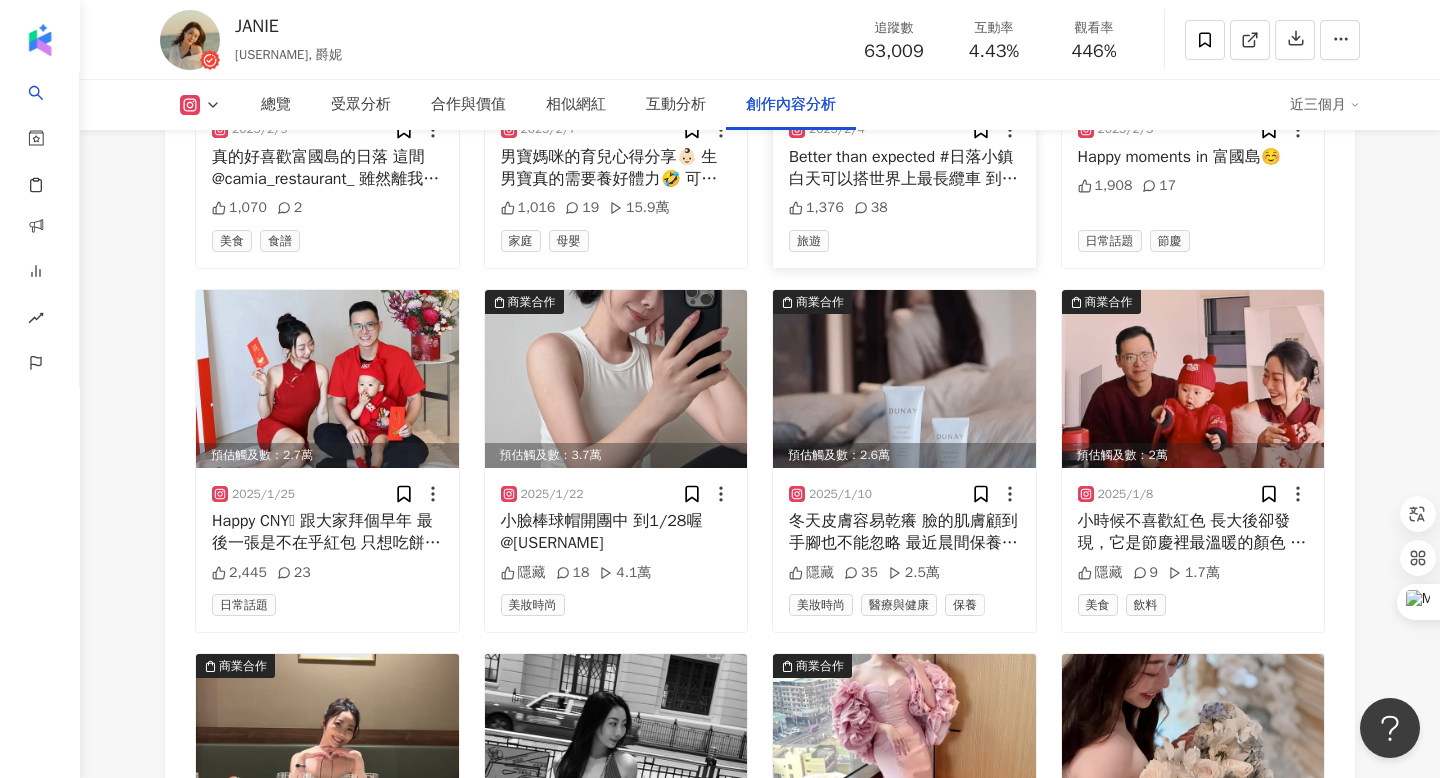 scroll, scrollTop: 9872, scrollLeft: 0, axis: vertical 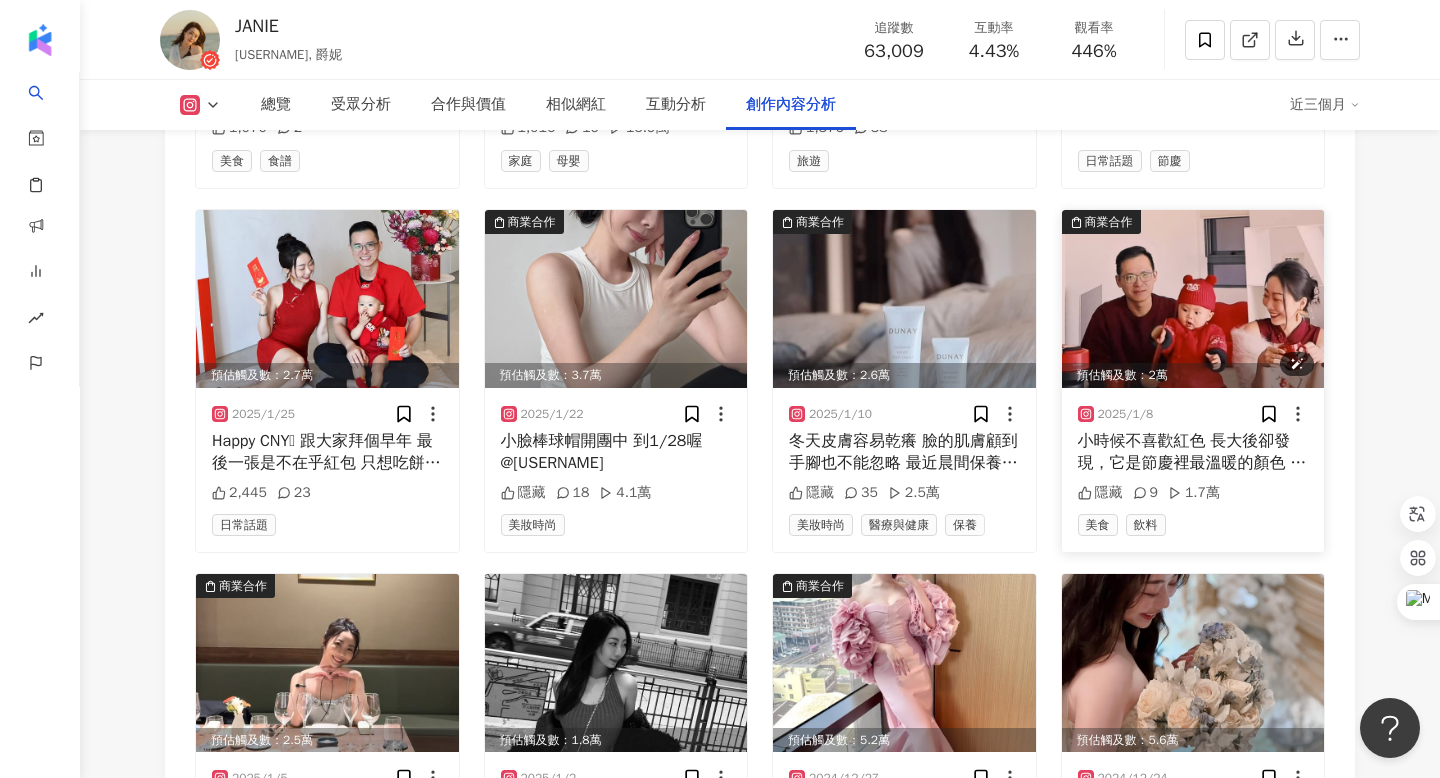 click at bounding box center [1193, 299] 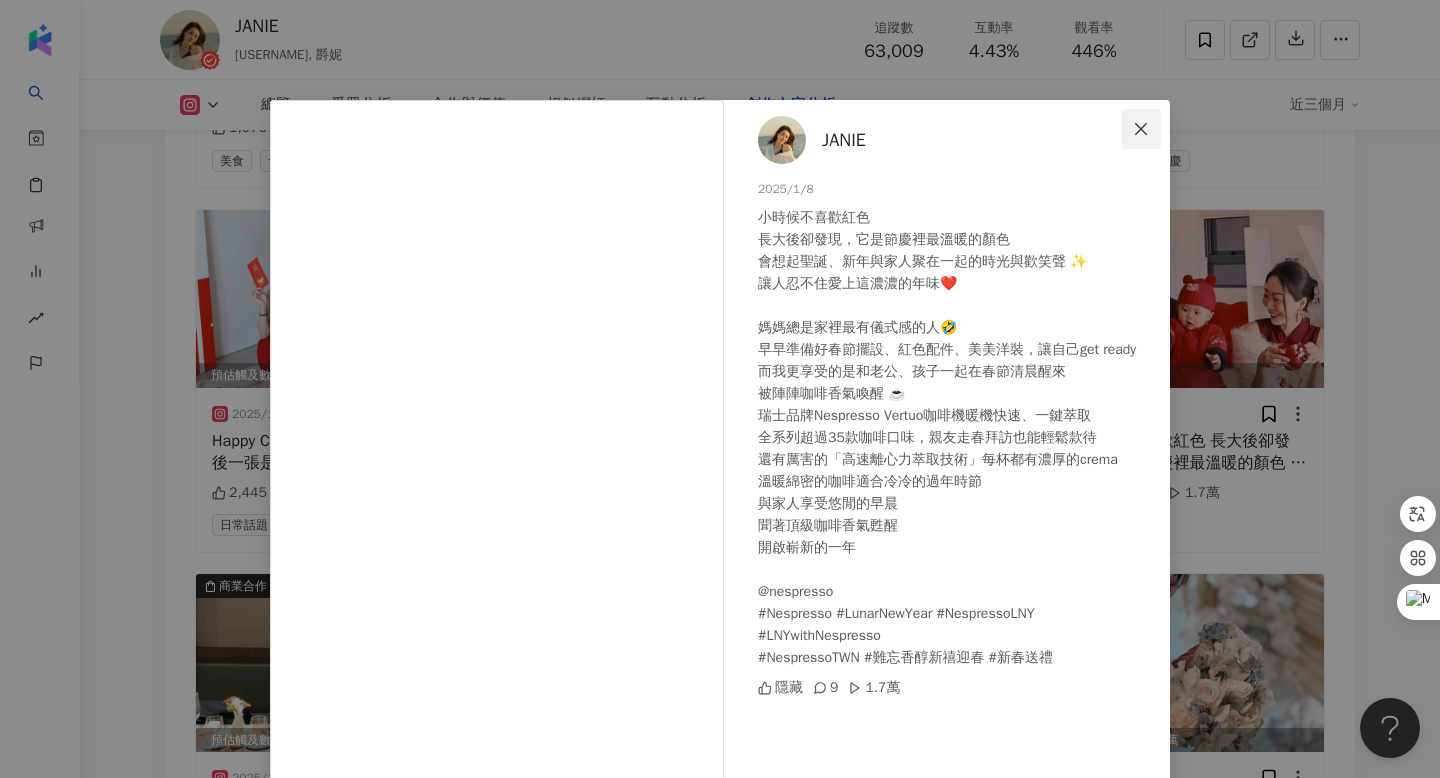 click at bounding box center [1141, 129] 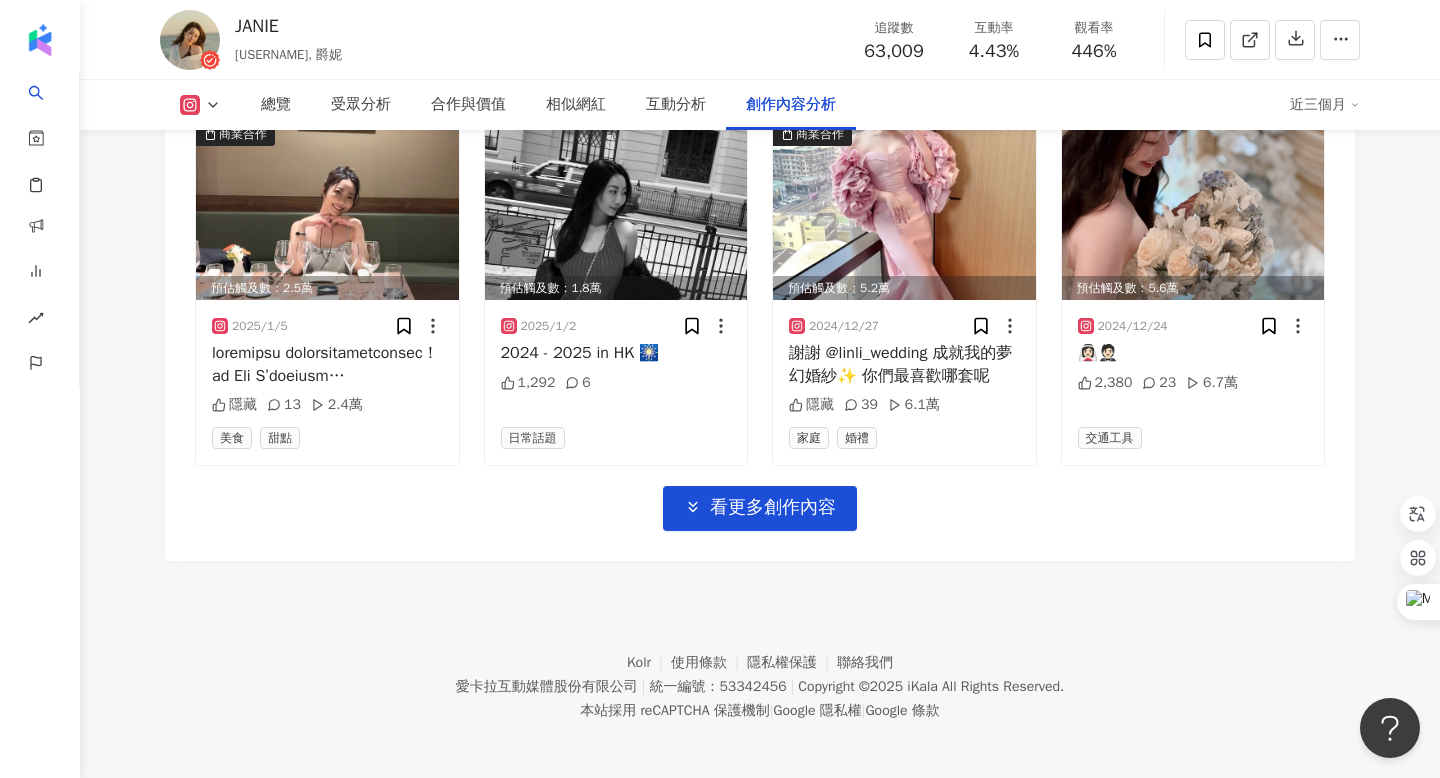 scroll, scrollTop: 10328, scrollLeft: 0, axis: vertical 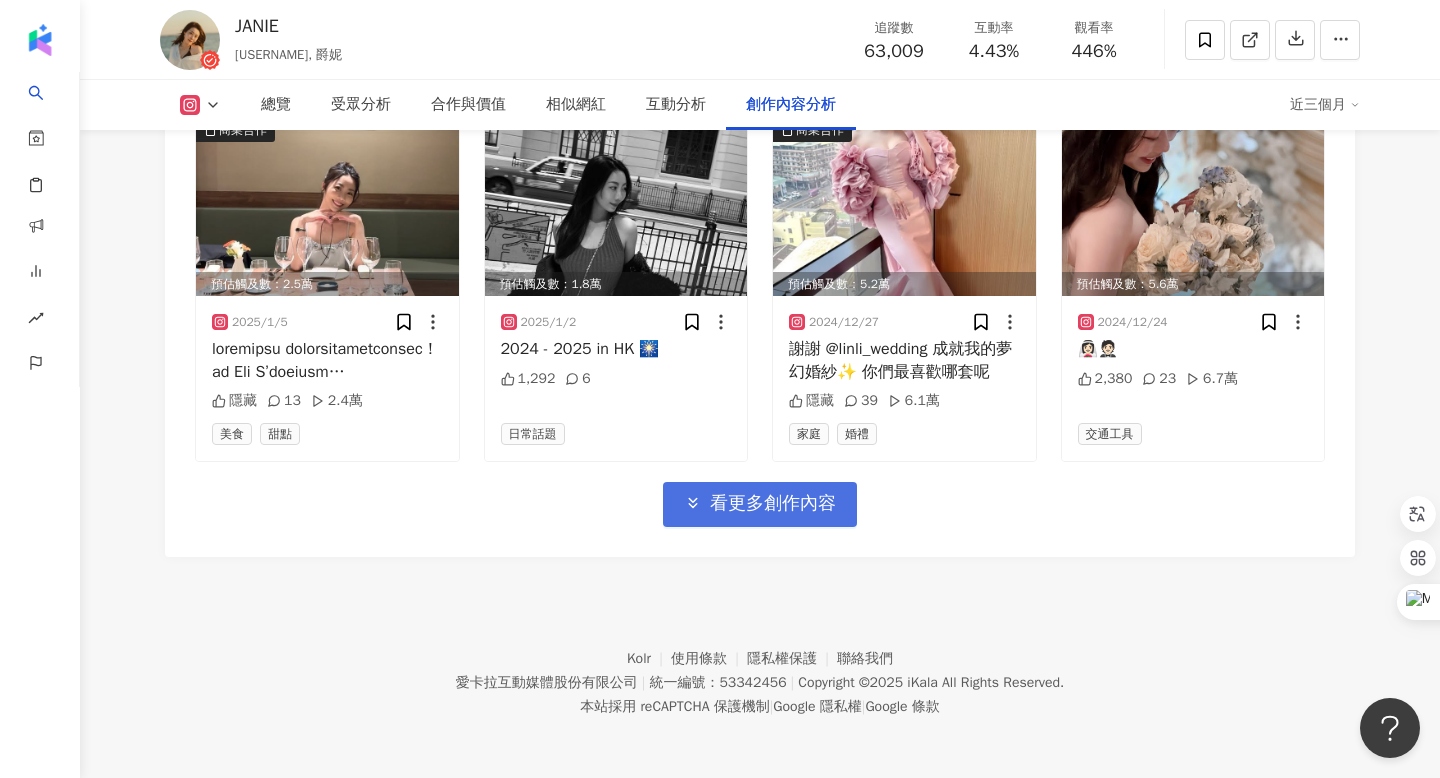 click on "看更多創作內容" at bounding box center [773, 504] 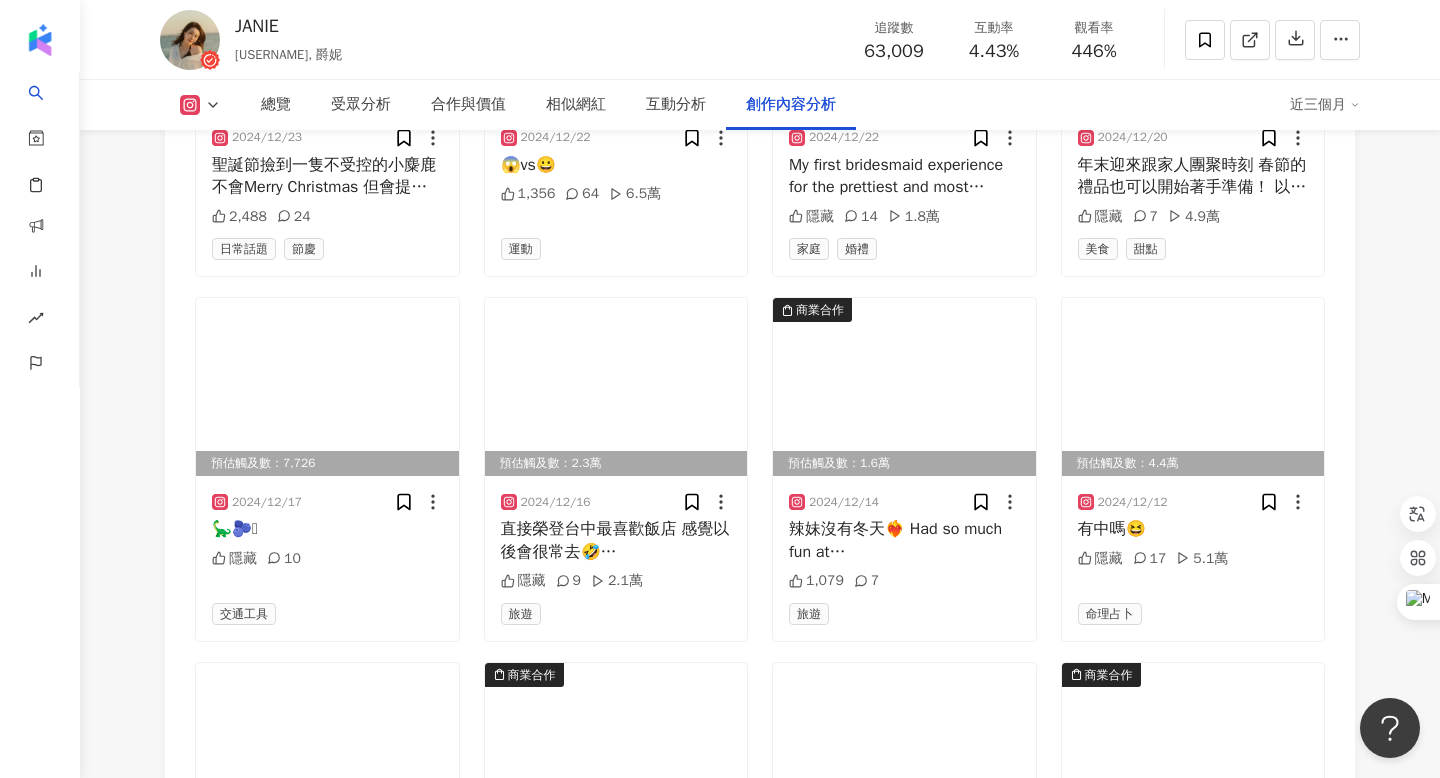 scroll, scrollTop: 11422, scrollLeft: 0, axis: vertical 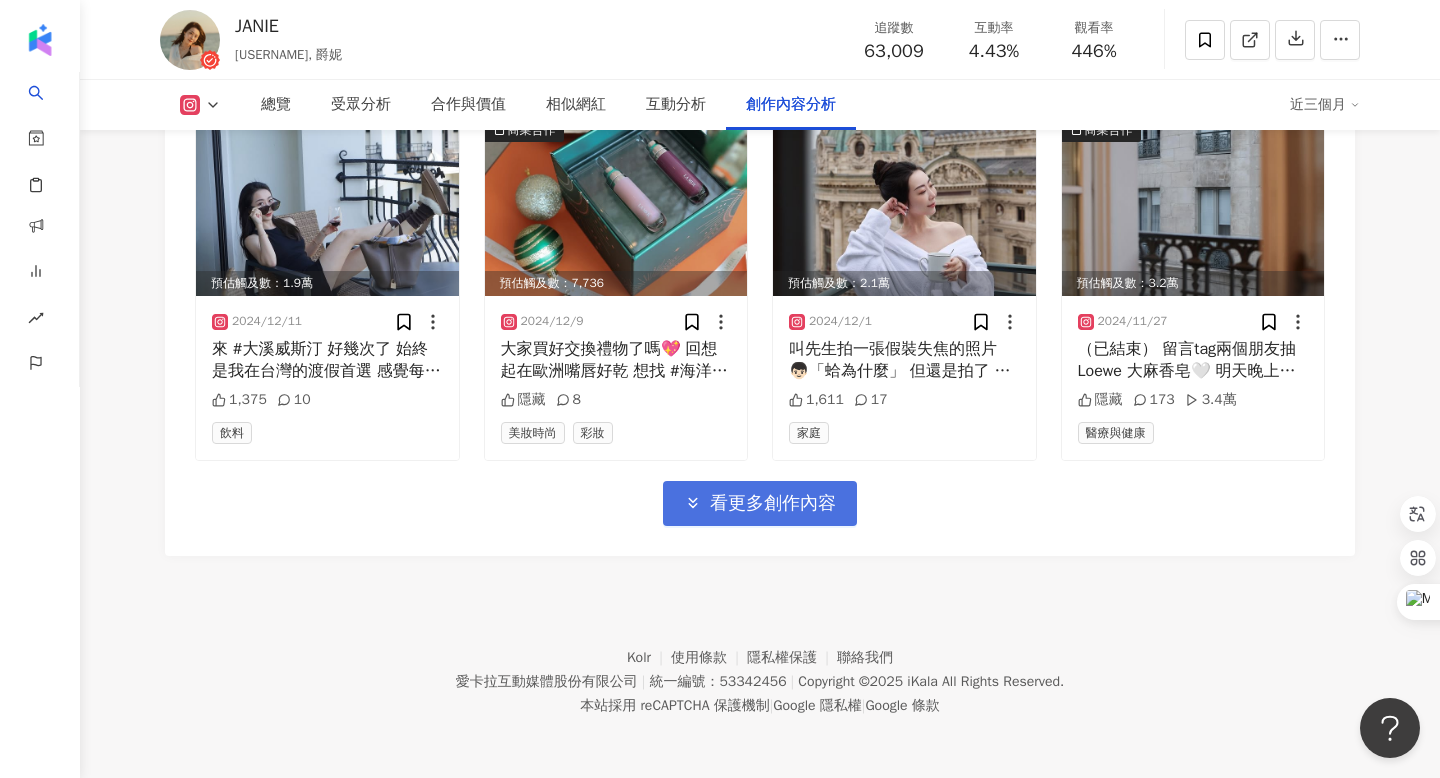 click on "看更多創作內容" at bounding box center [773, 504] 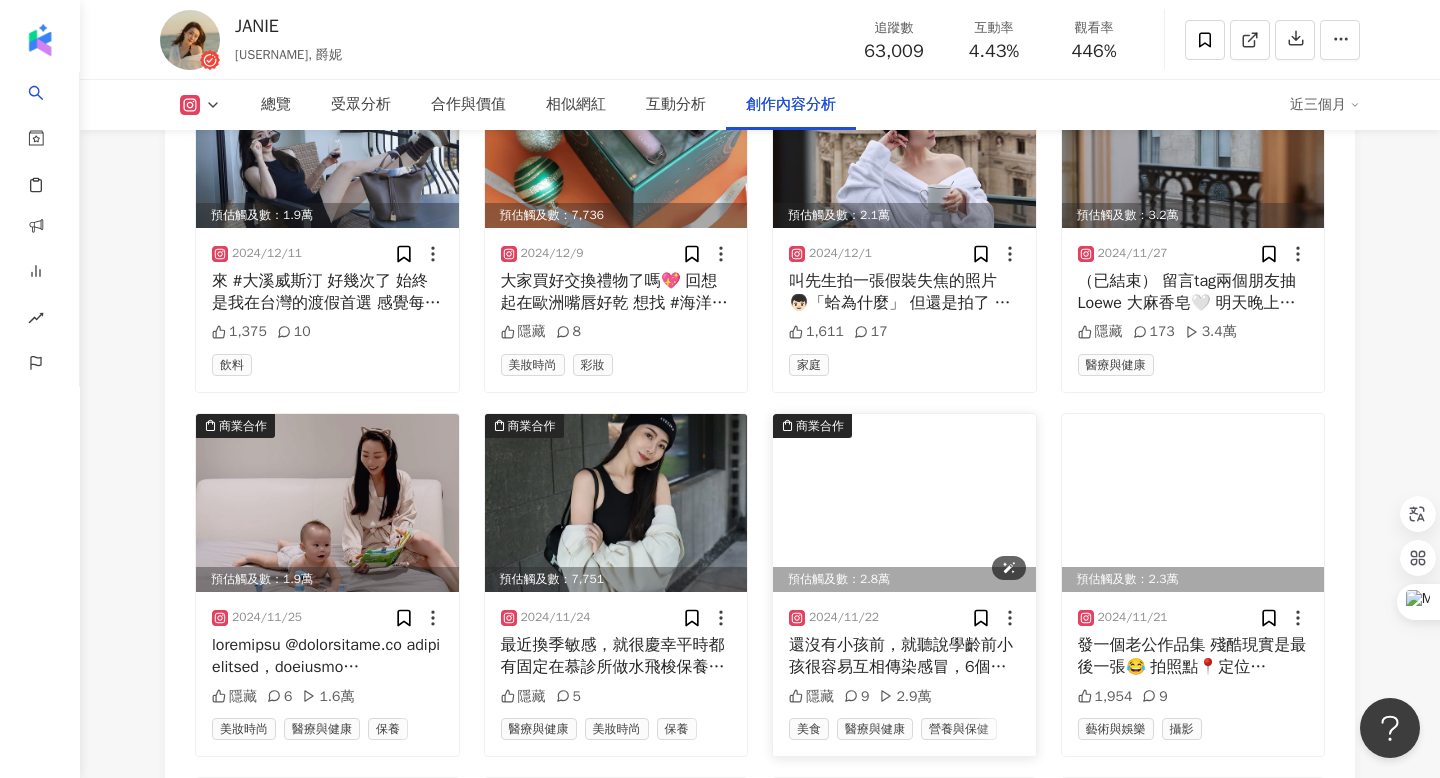 scroll, scrollTop: 11517, scrollLeft: 0, axis: vertical 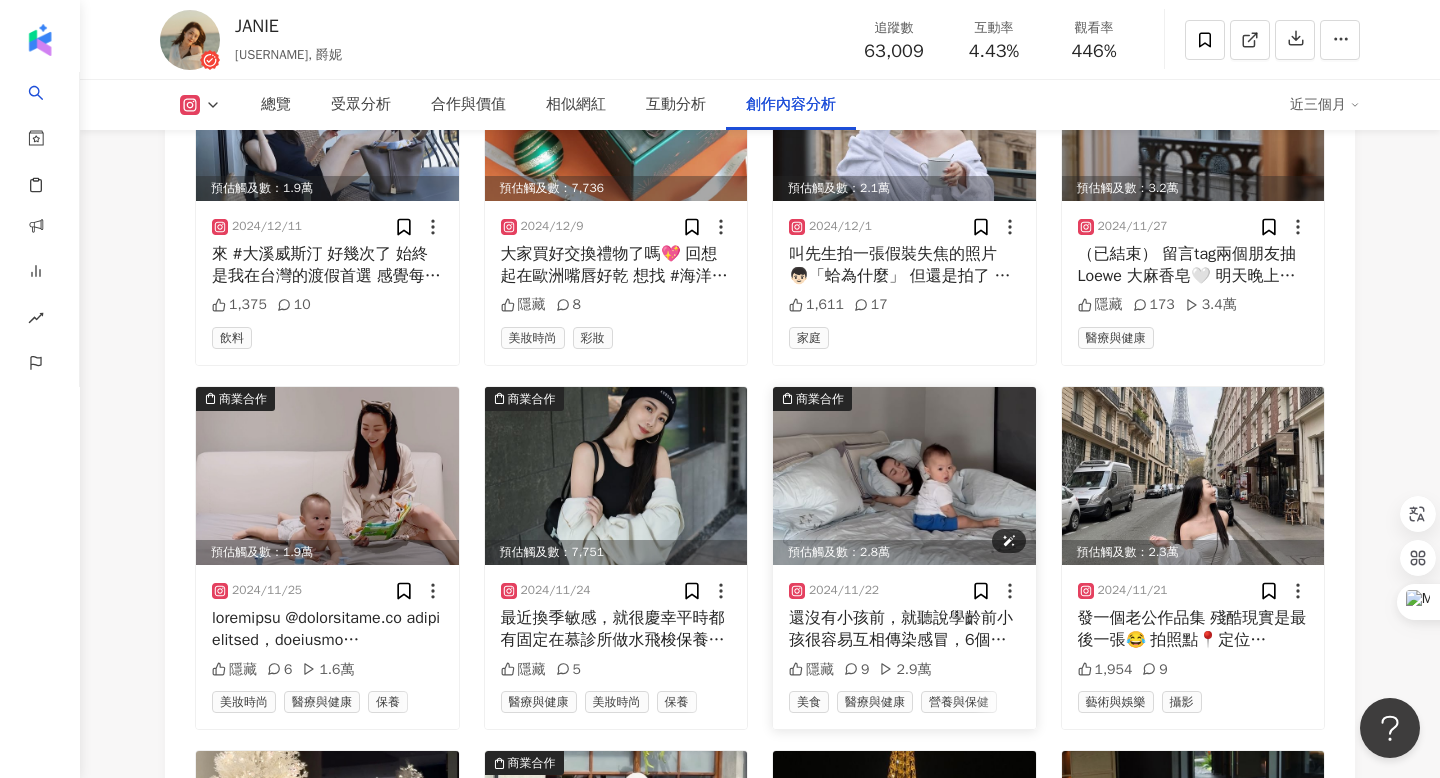 click at bounding box center [904, 476] 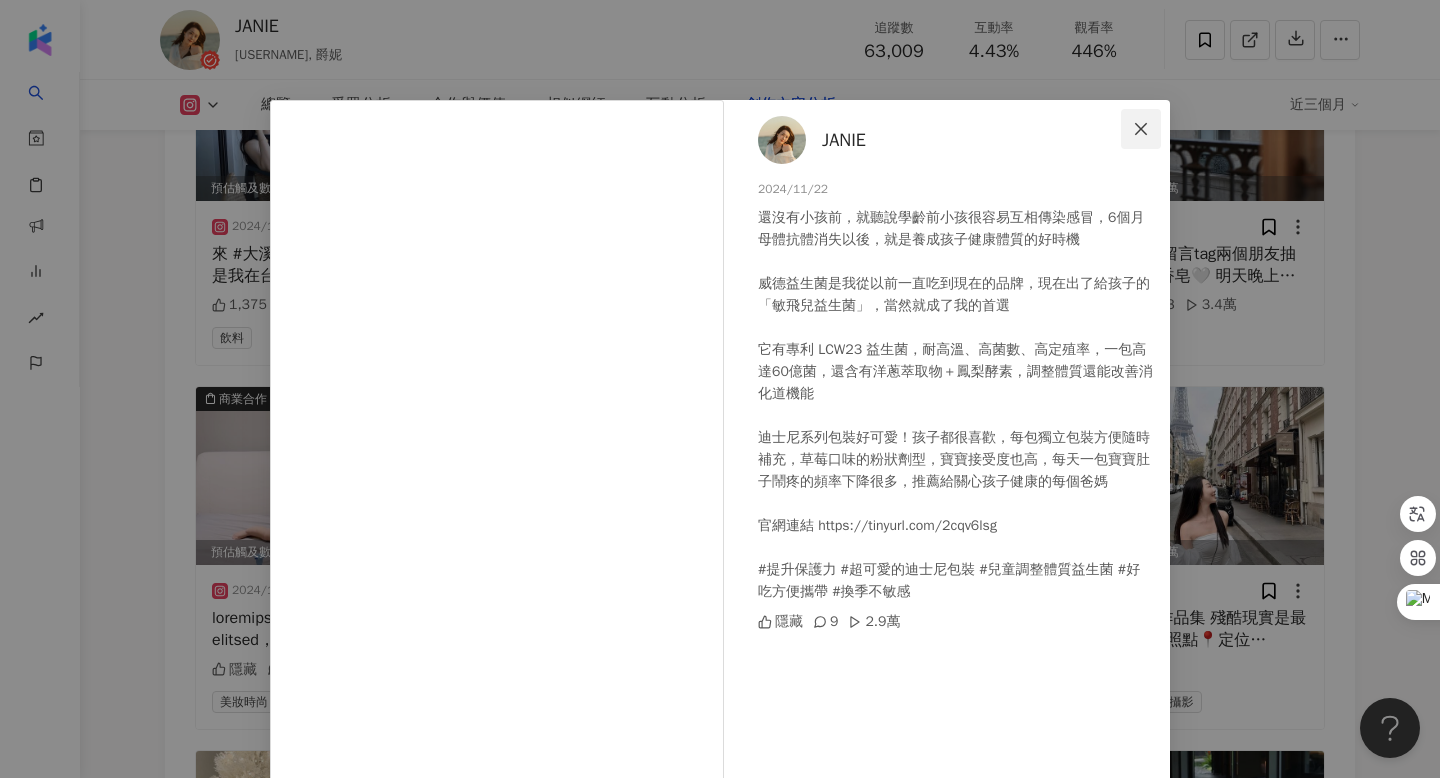 click 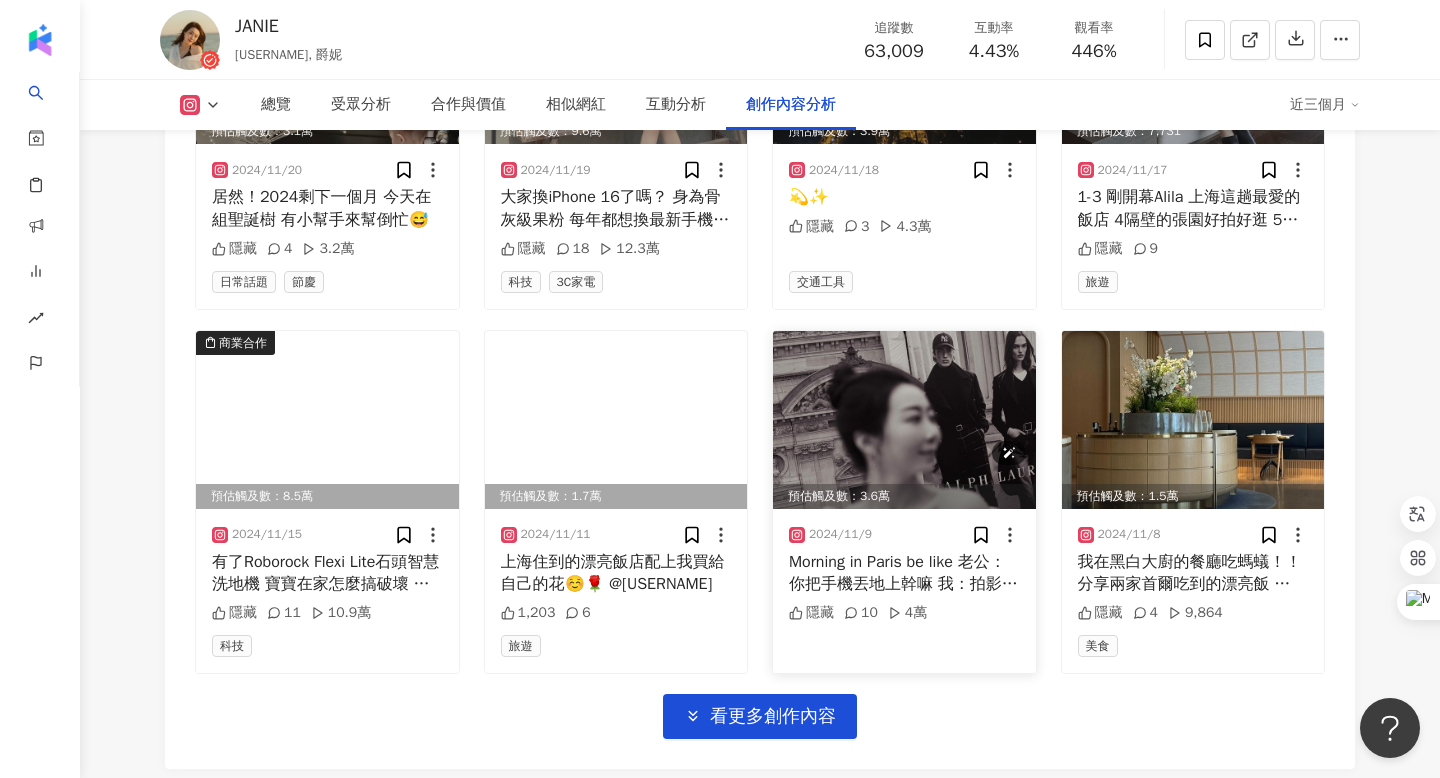 scroll, scrollTop: 12334, scrollLeft: 0, axis: vertical 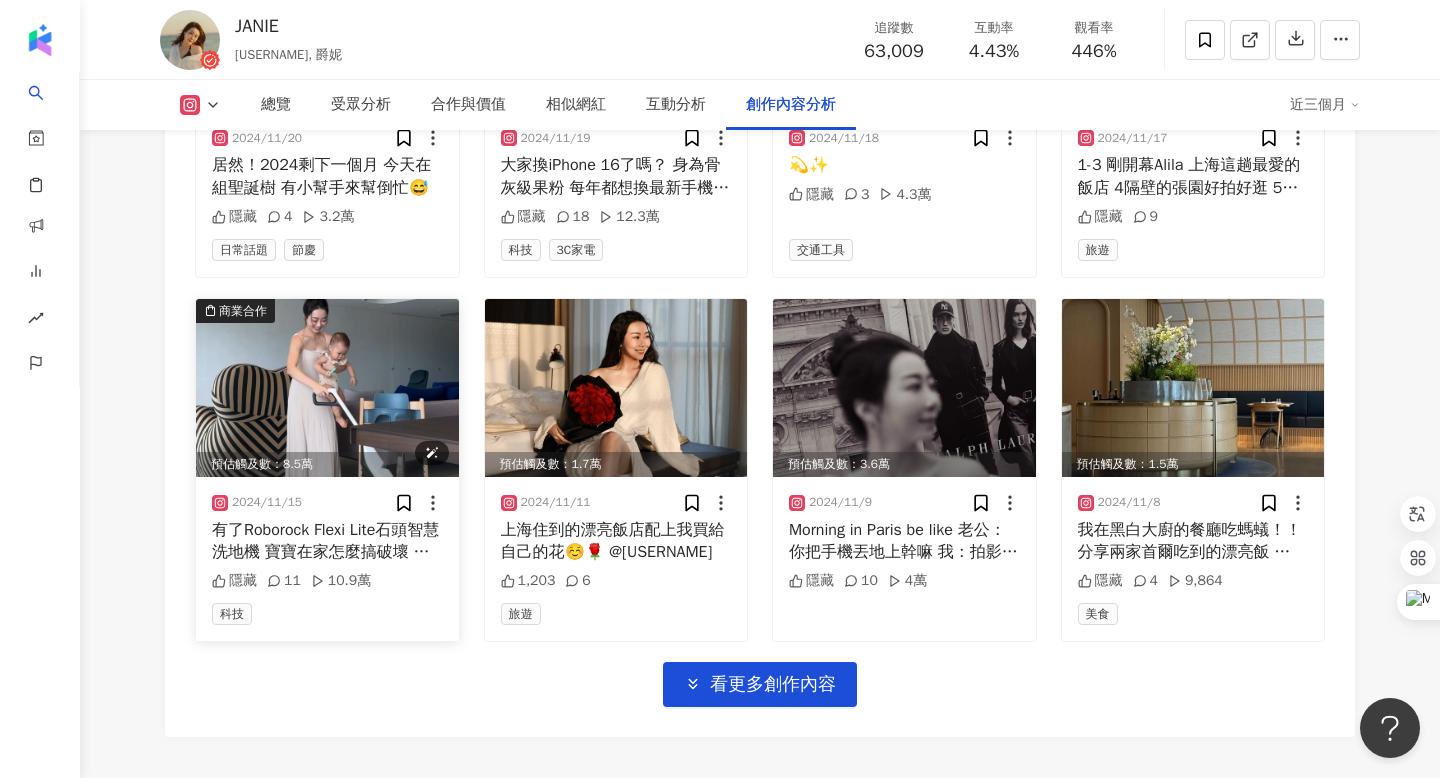 click at bounding box center [327, 388] 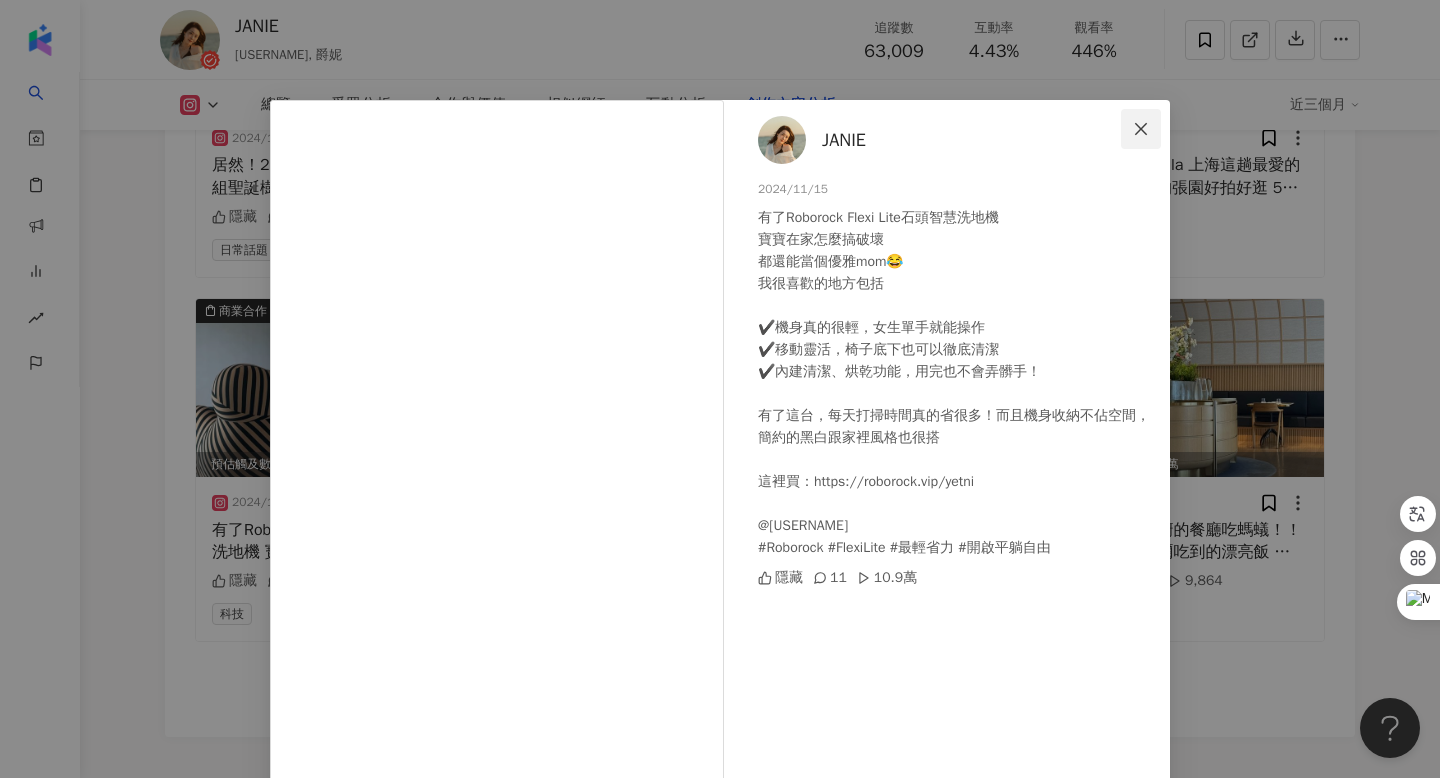 click 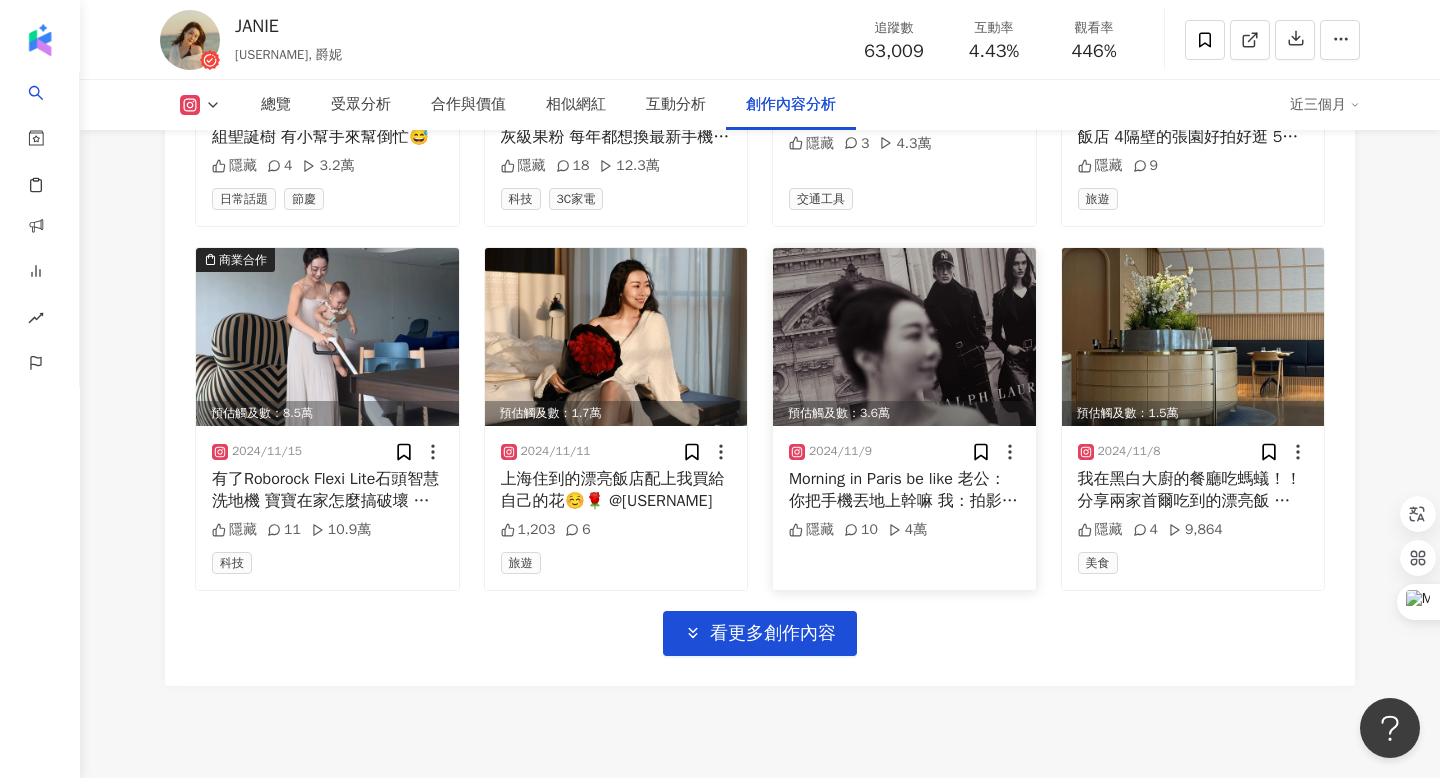 scroll, scrollTop: 12409, scrollLeft: 0, axis: vertical 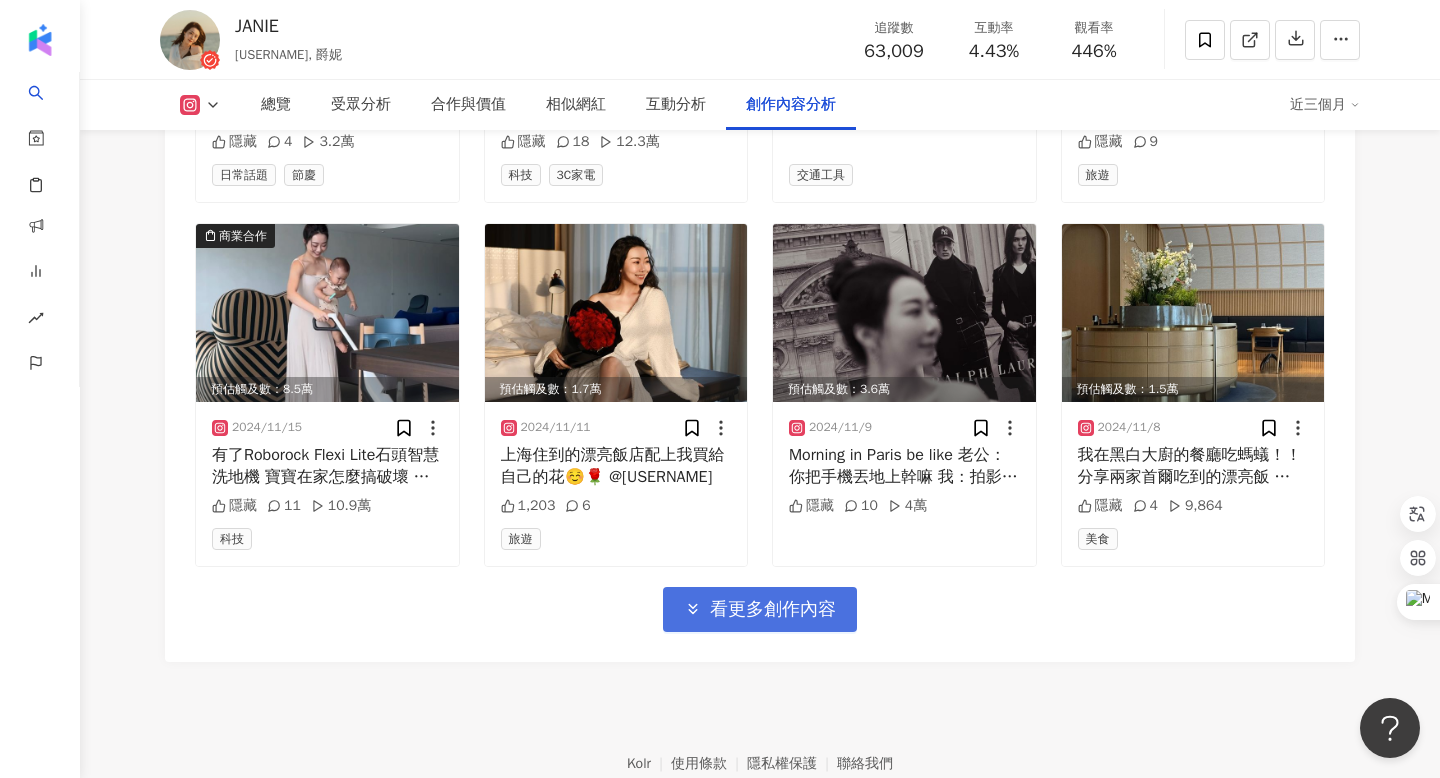 click on "看更多創作內容" at bounding box center [773, 610] 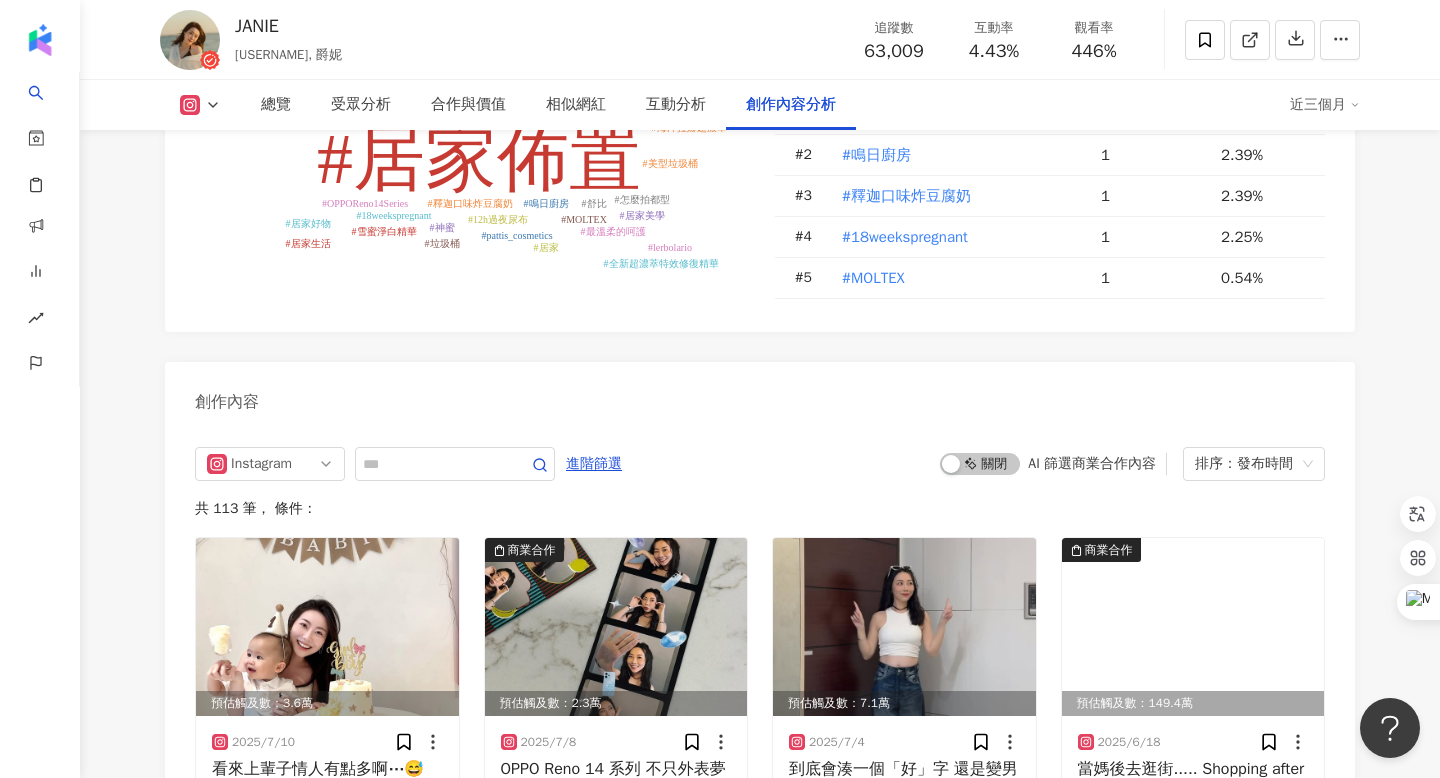 scroll, scrollTop: 6033, scrollLeft: 0, axis: vertical 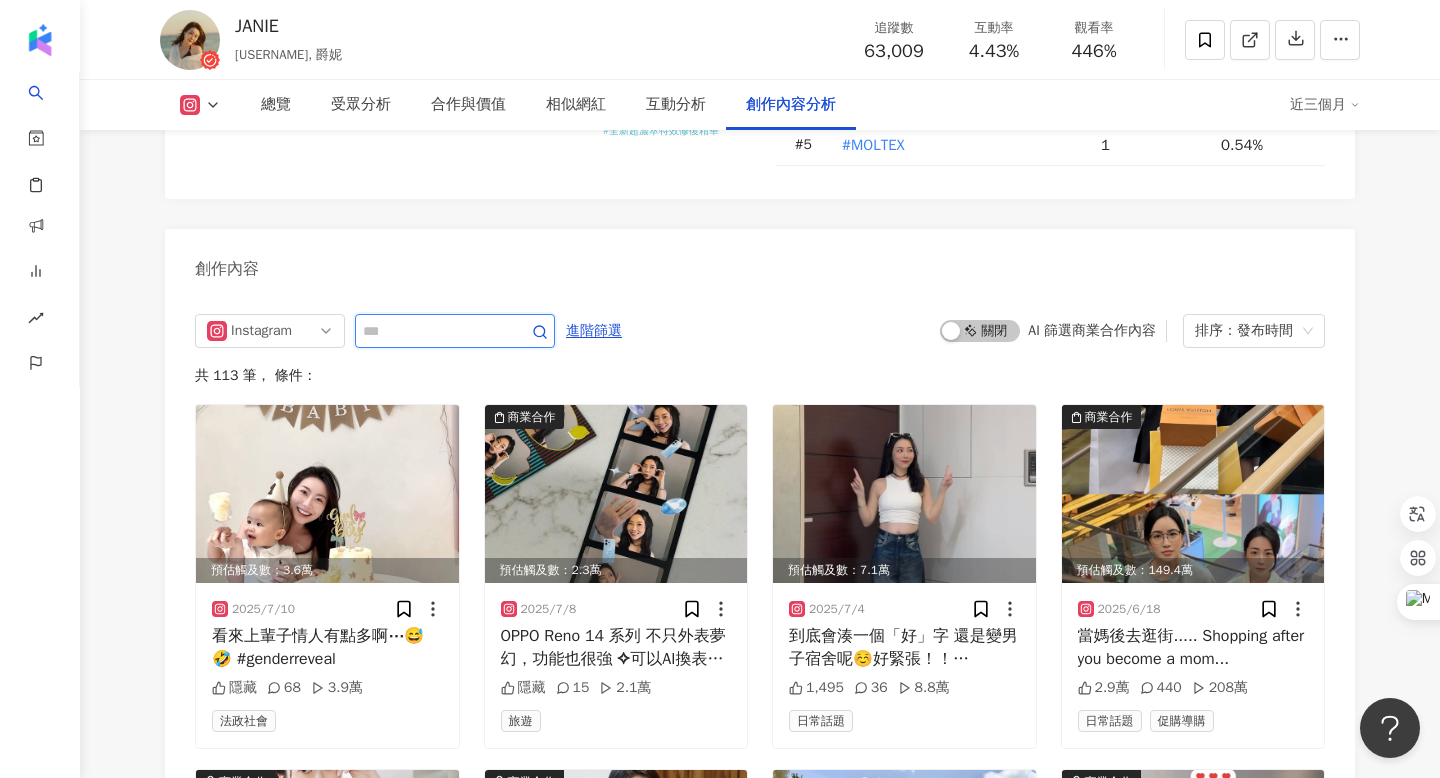 click at bounding box center (433, 331) 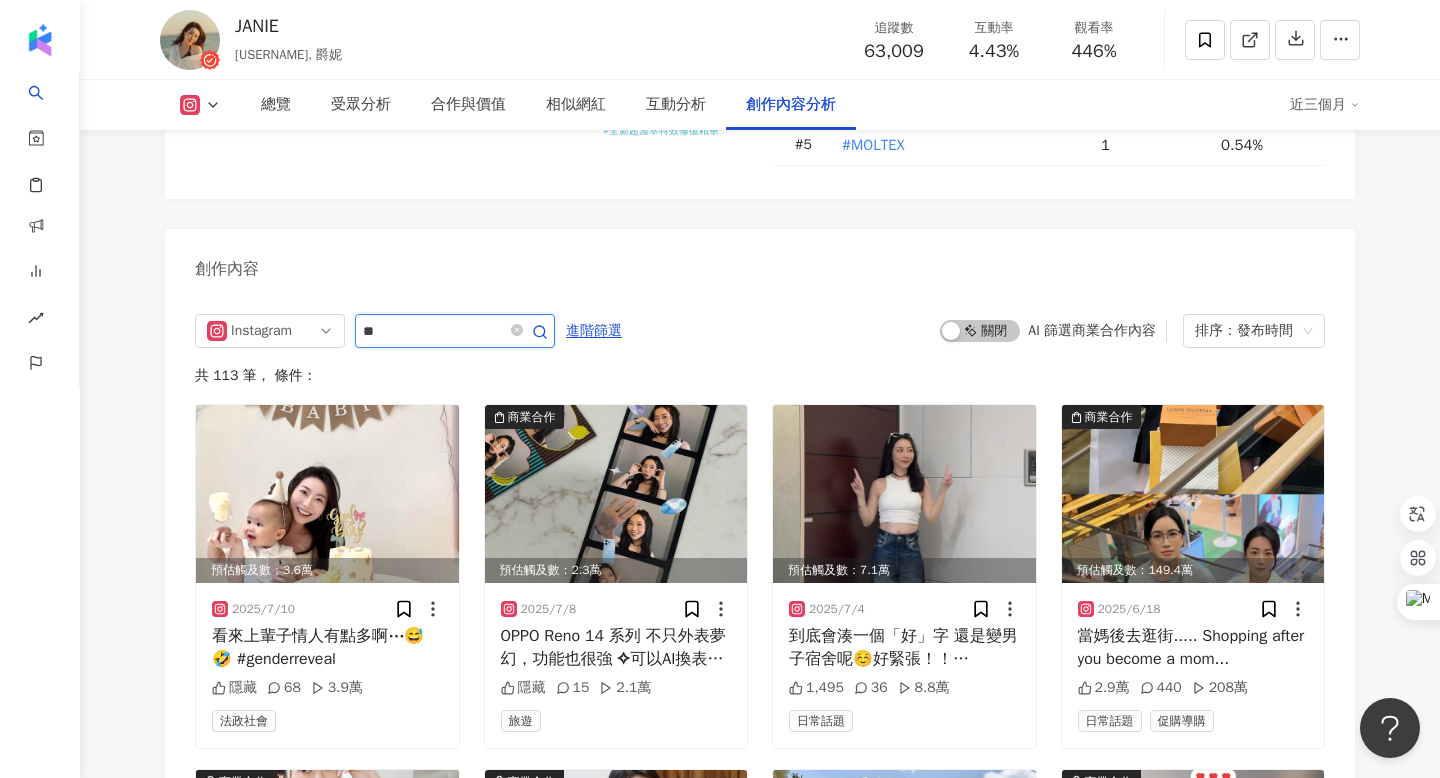 type on "**" 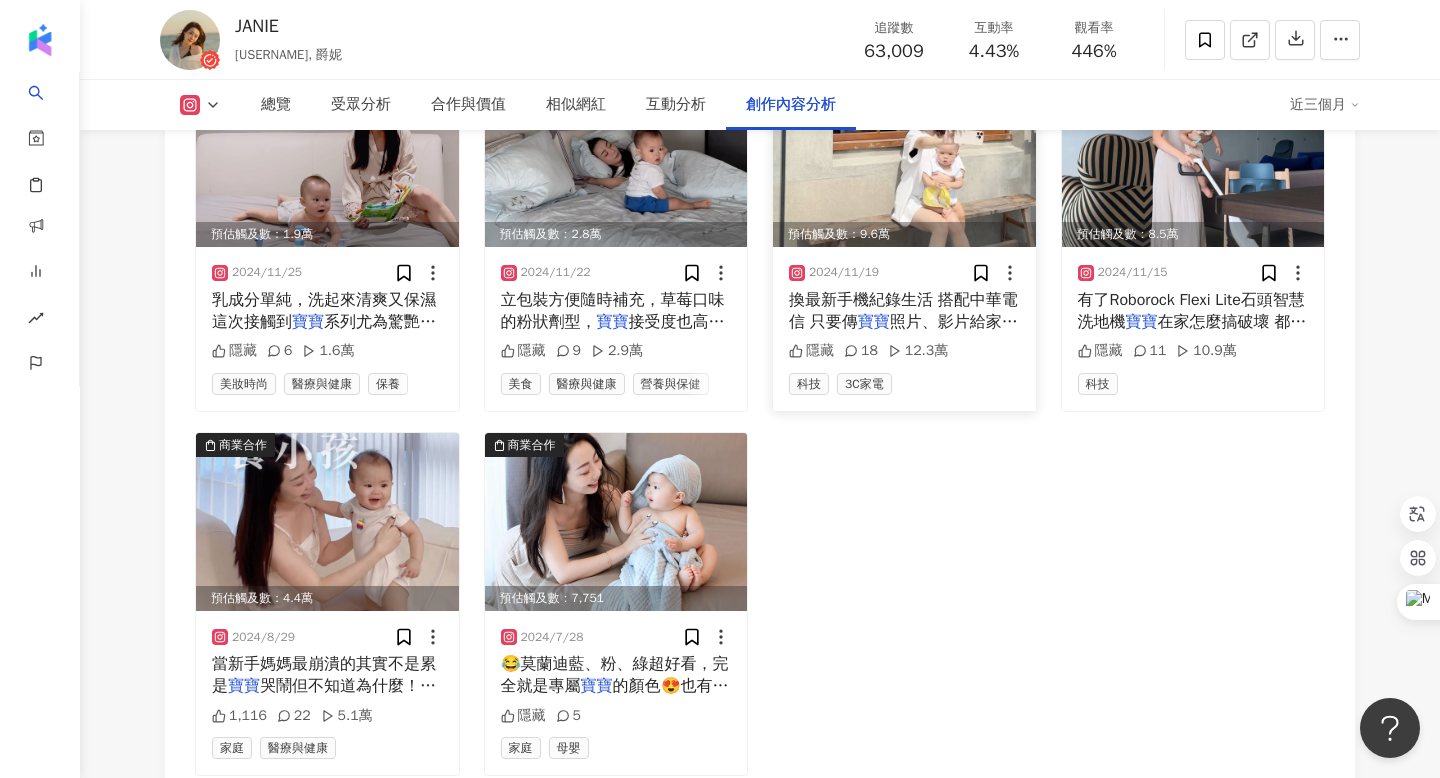 scroll, scrollTop: 6740, scrollLeft: 0, axis: vertical 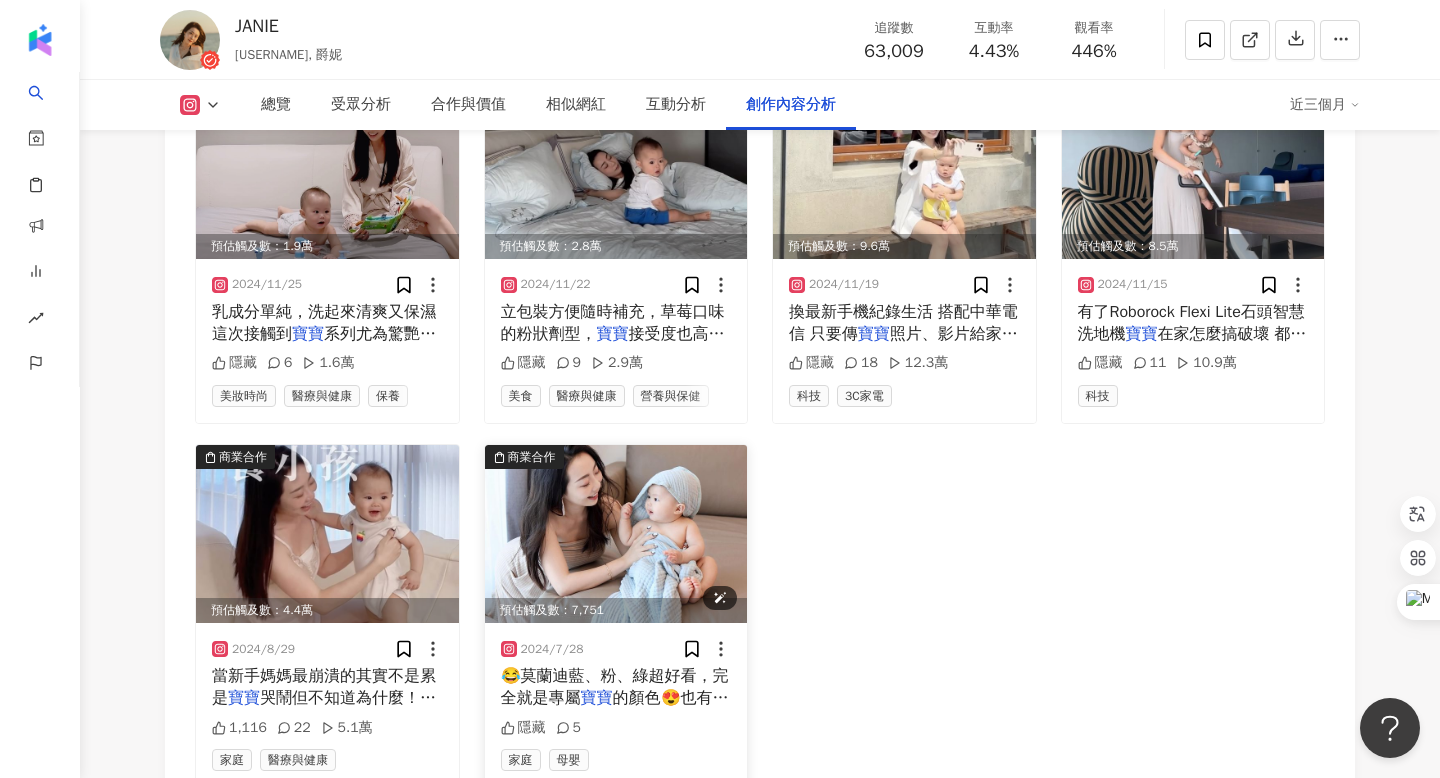 click at bounding box center [616, 534] 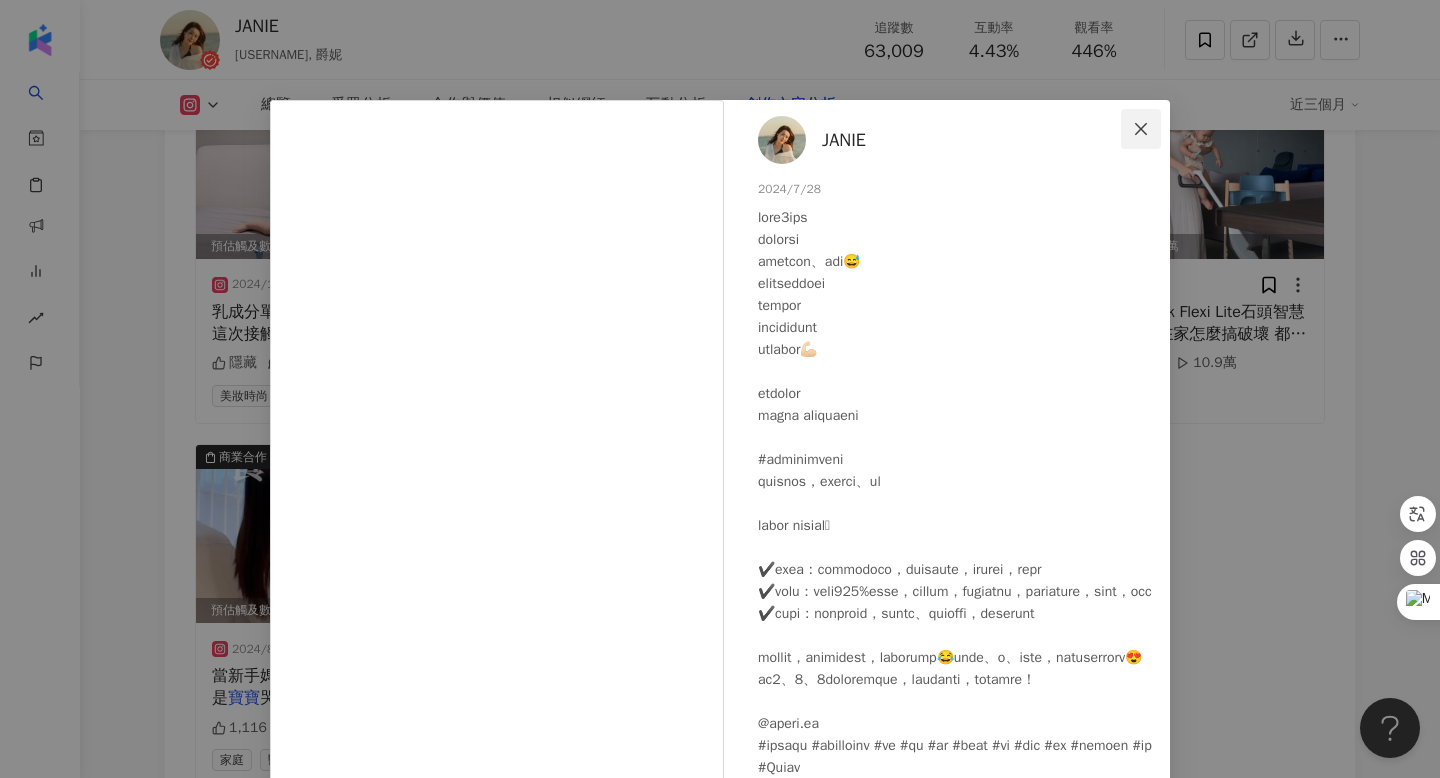 click 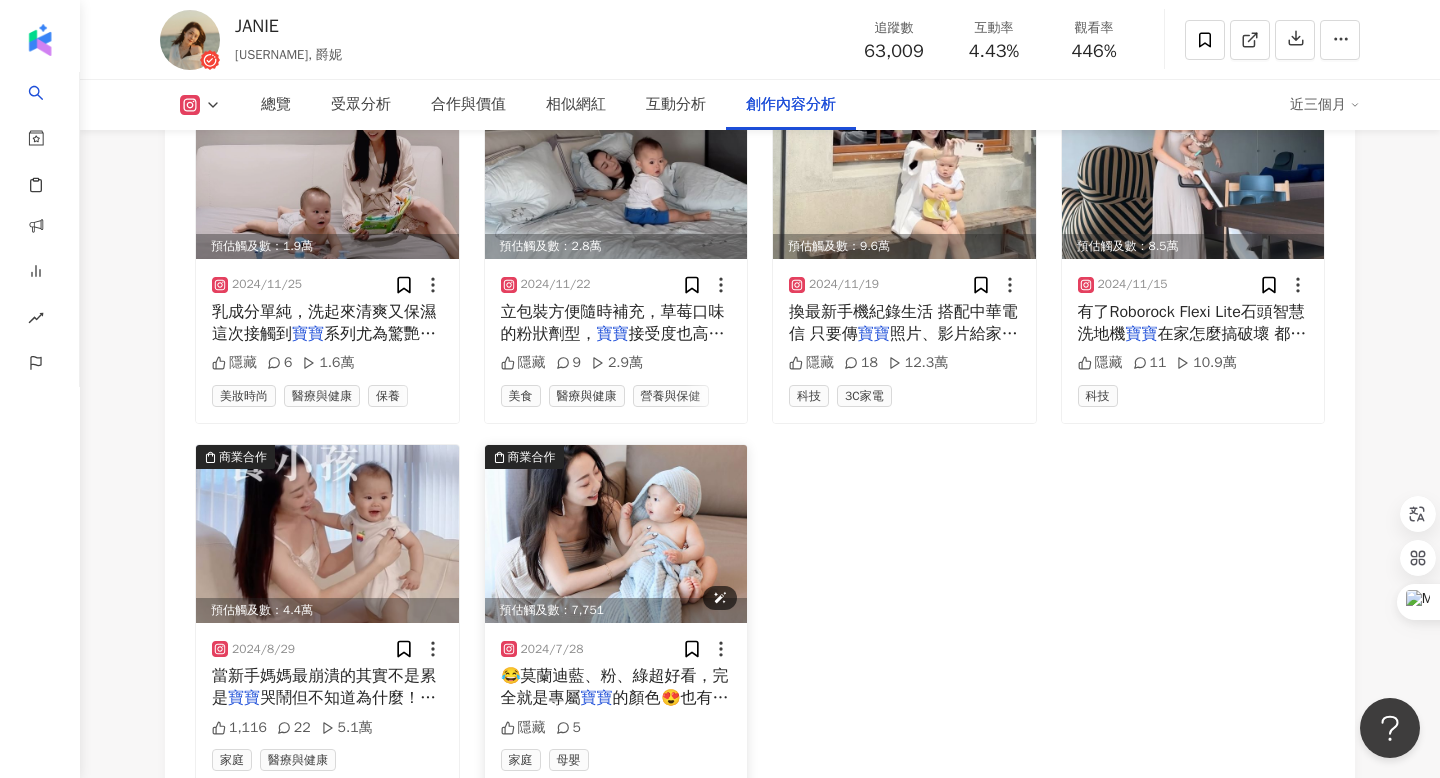 click at bounding box center (616, 534) 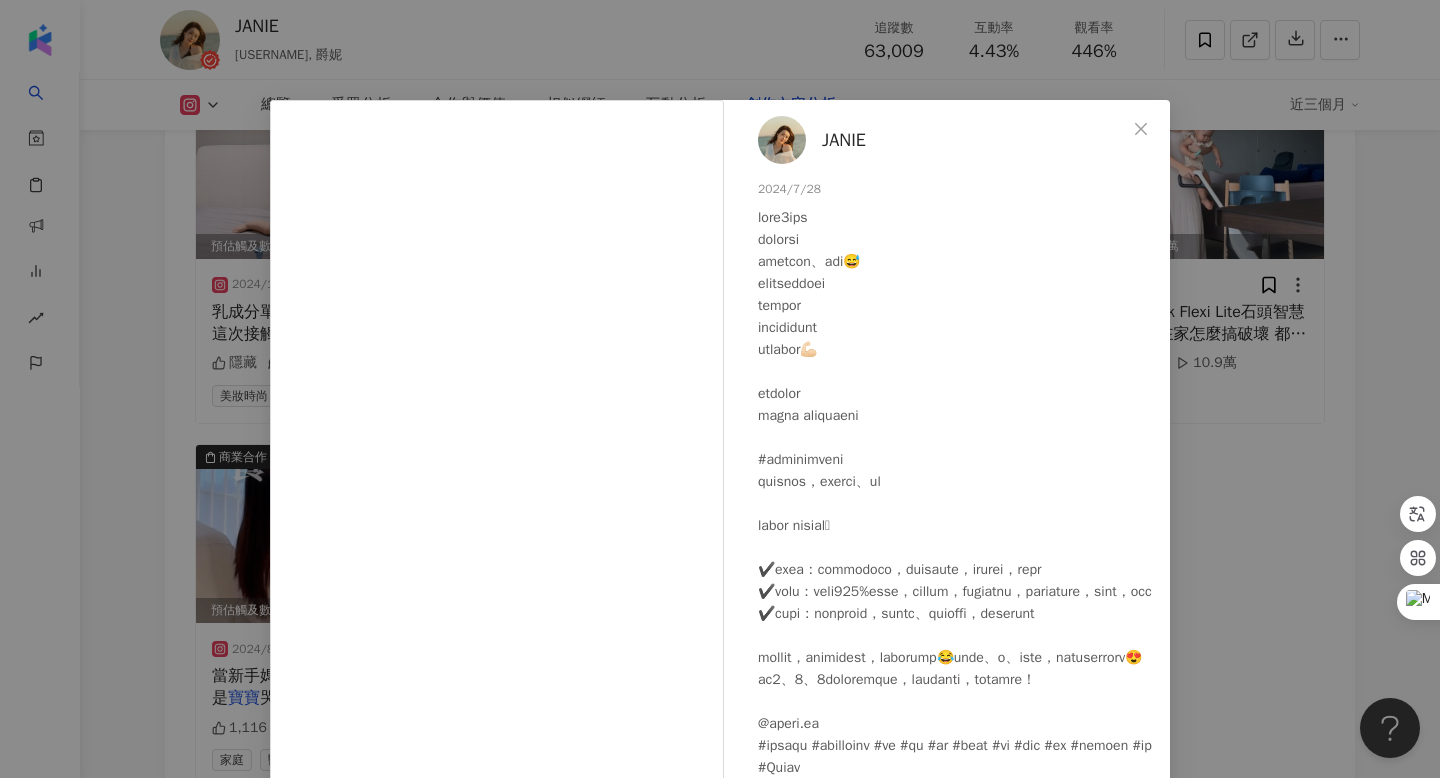 scroll, scrollTop: 105, scrollLeft: 0, axis: vertical 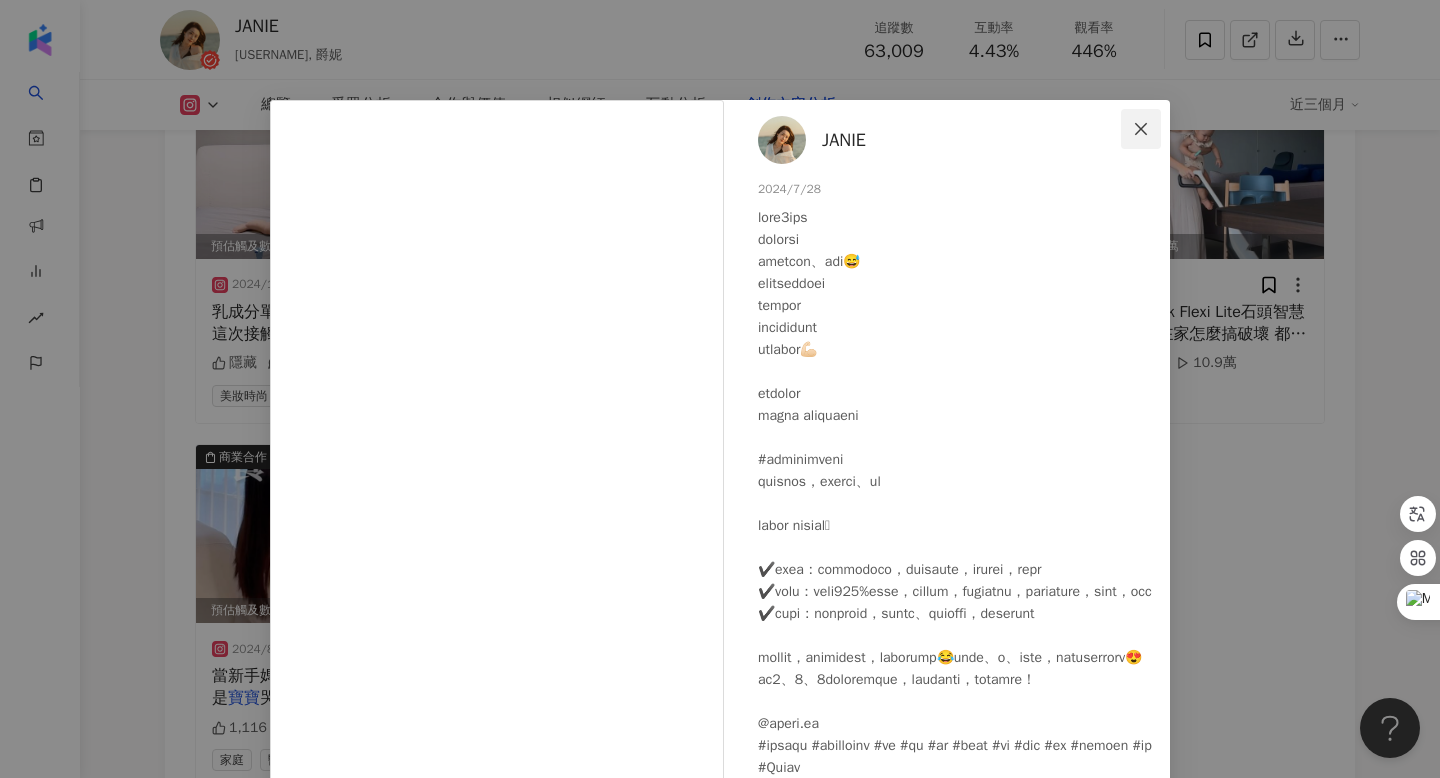 click 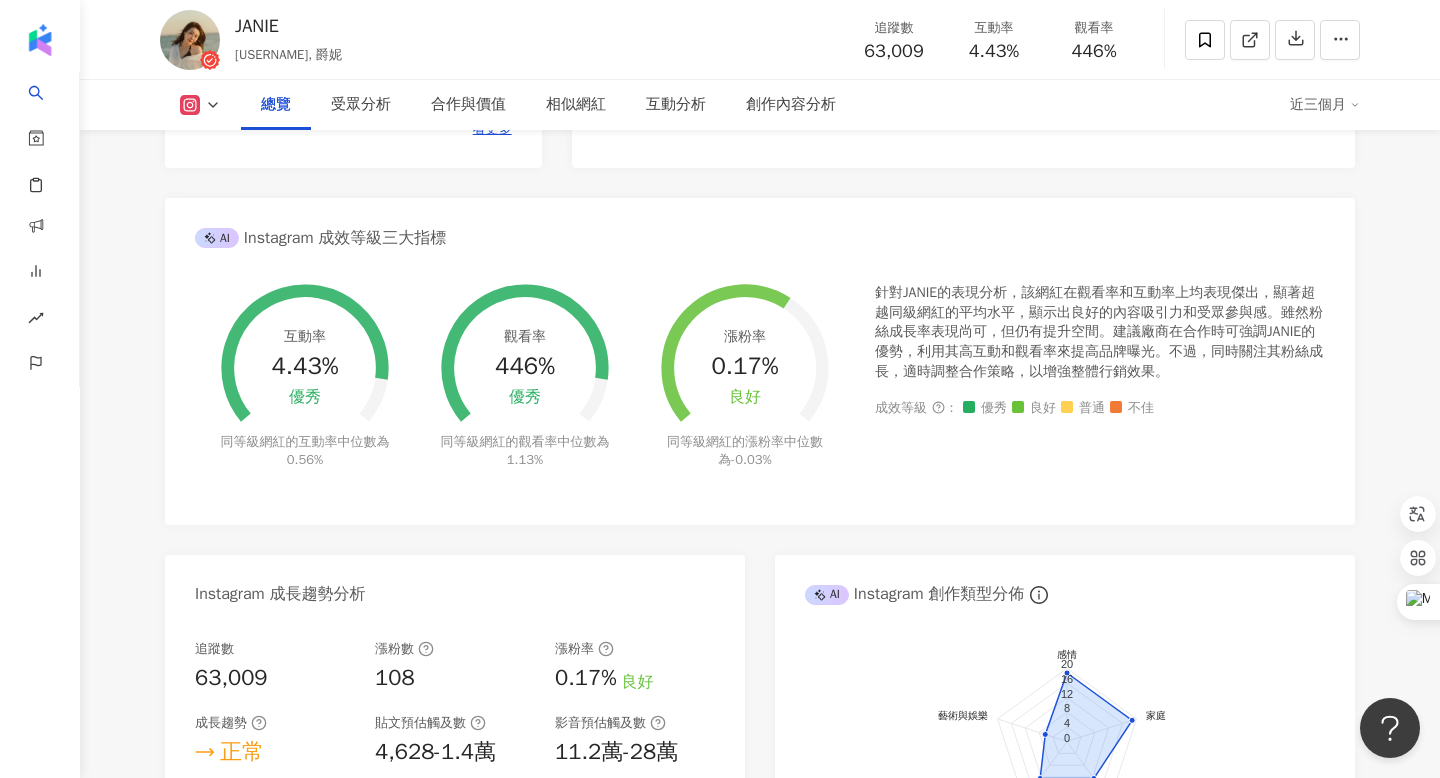 scroll, scrollTop: 570, scrollLeft: 0, axis: vertical 